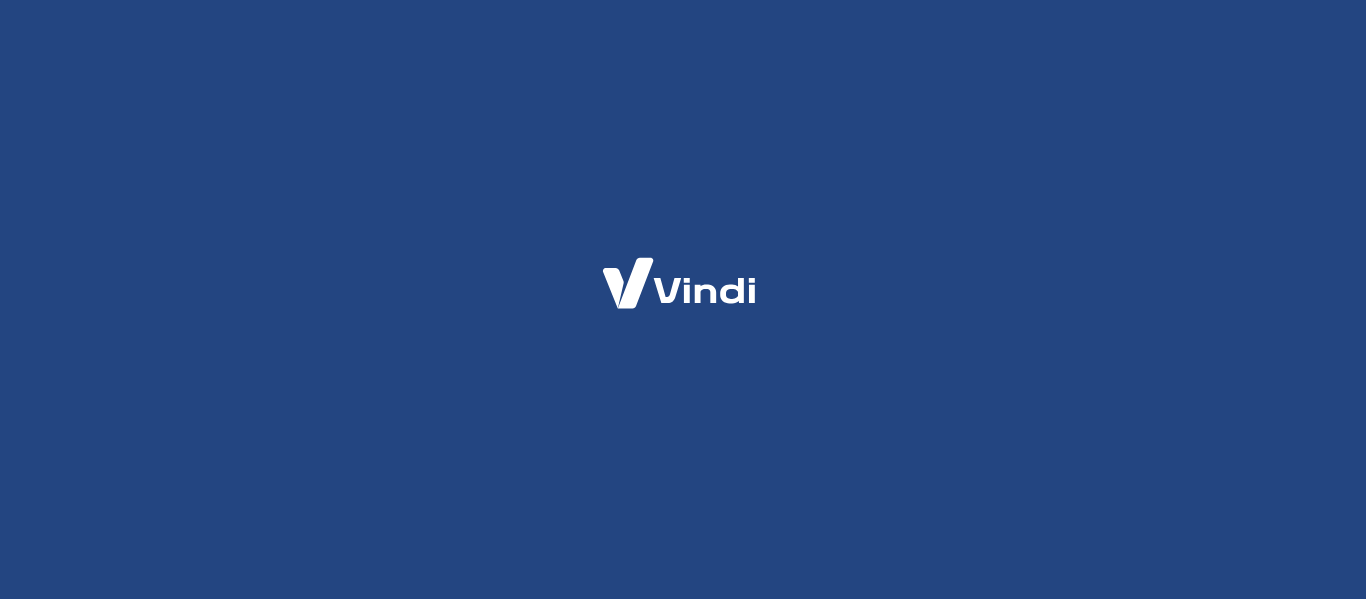 scroll, scrollTop: 0, scrollLeft: 0, axis: both 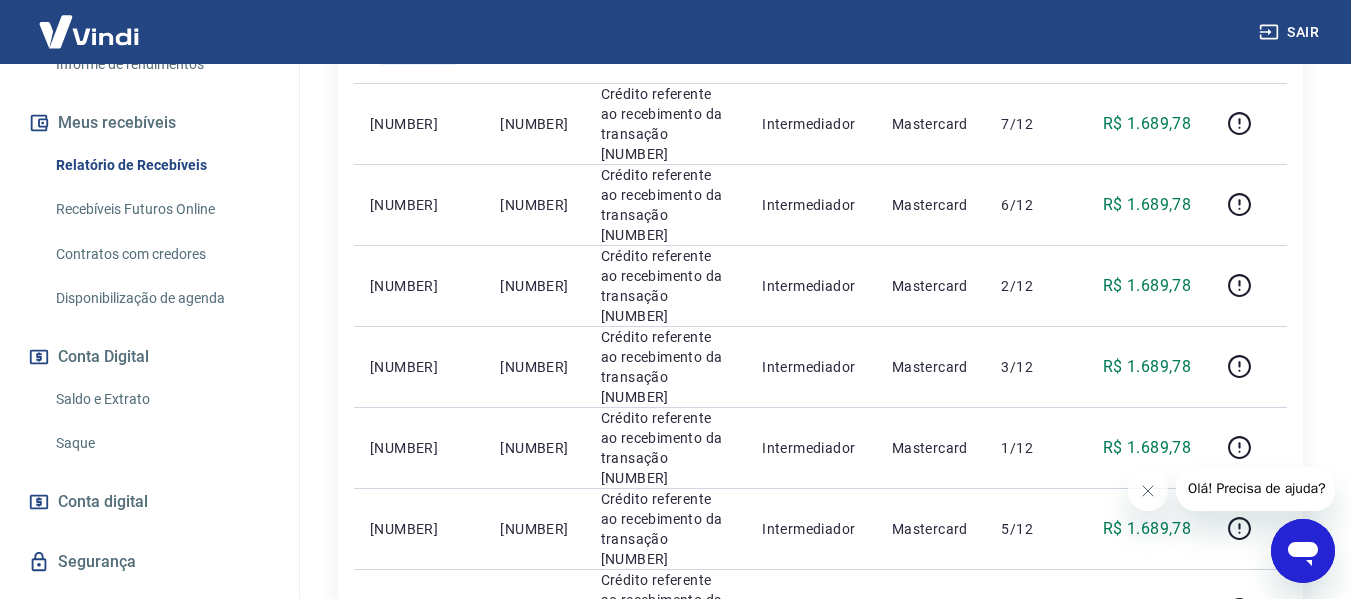 click on "Saldo e Extrato" at bounding box center (161, 399) 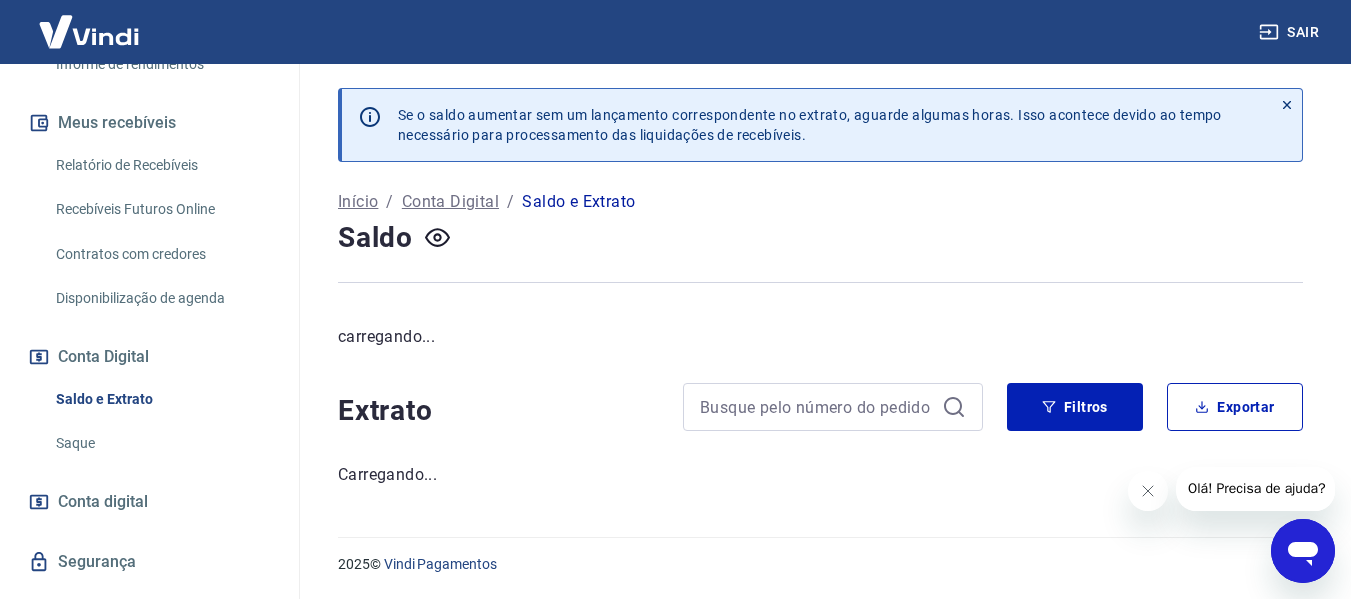 scroll, scrollTop: 0, scrollLeft: 0, axis: both 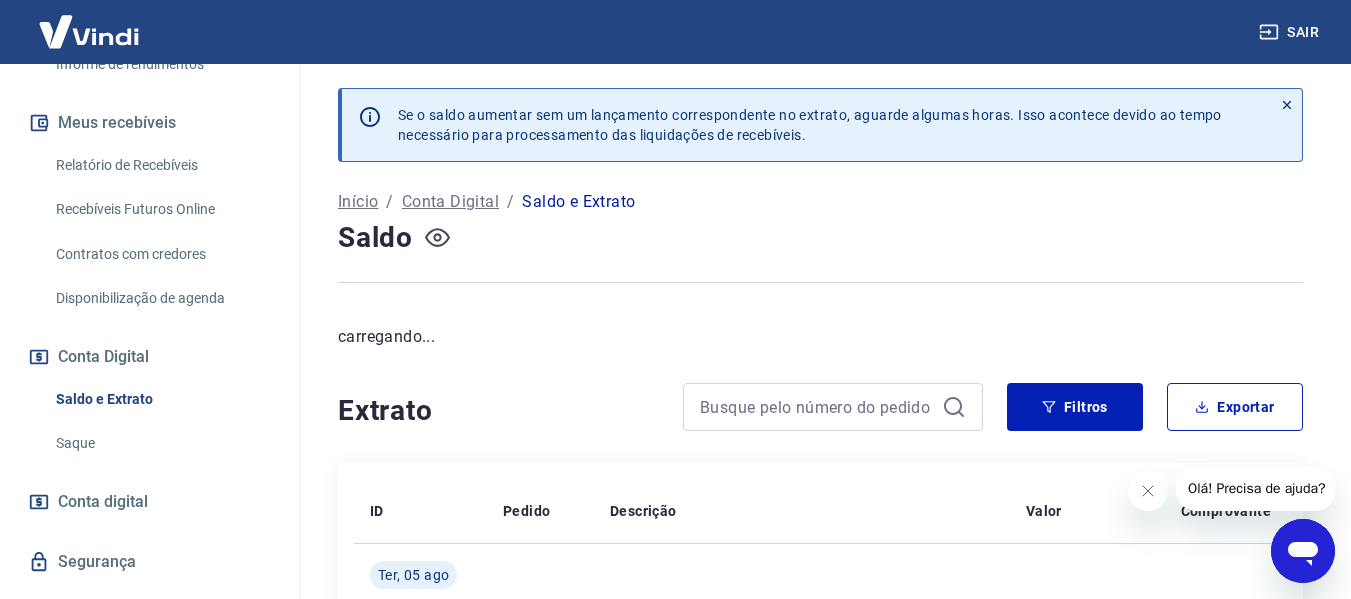 click 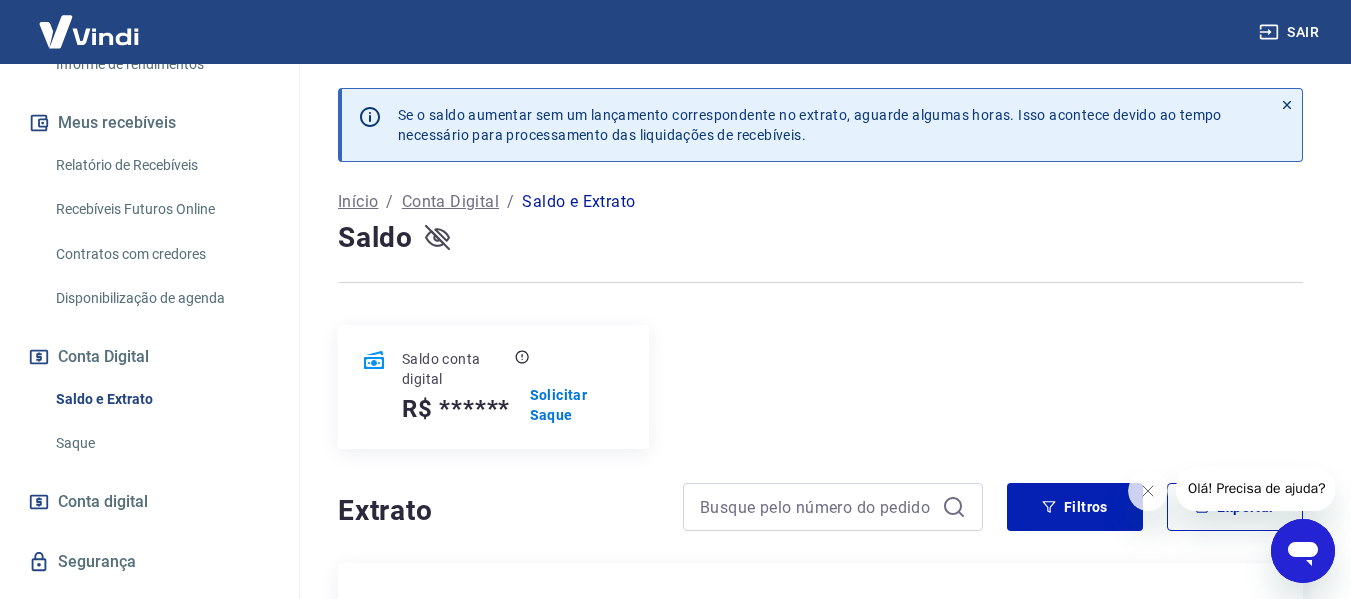 click at bounding box center [437, 238] 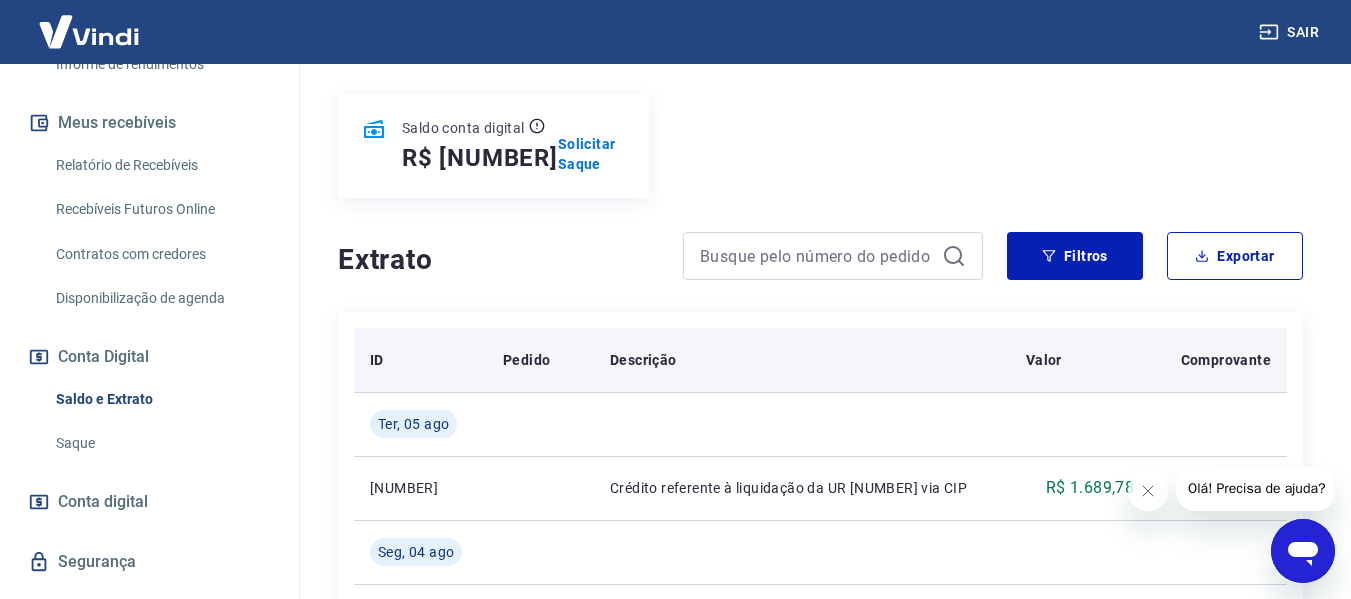 scroll, scrollTop: 200, scrollLeft: 0, axis: vertical 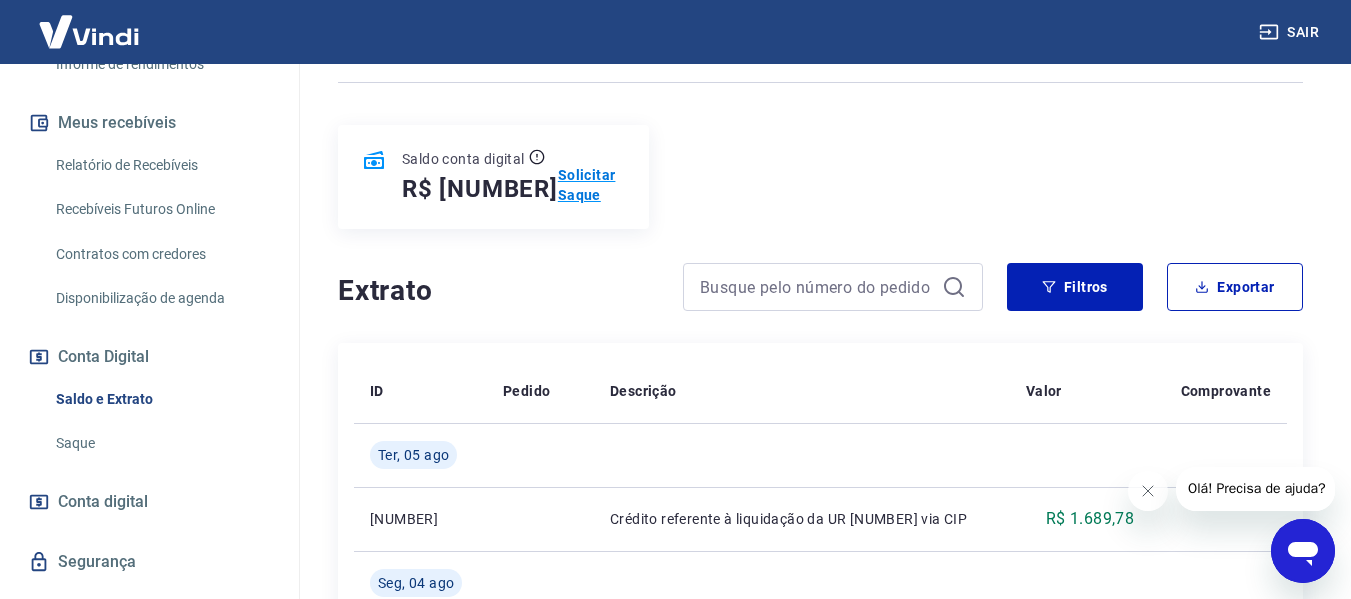 click on "Solicitar Saque" at bounding box center [591, 185] 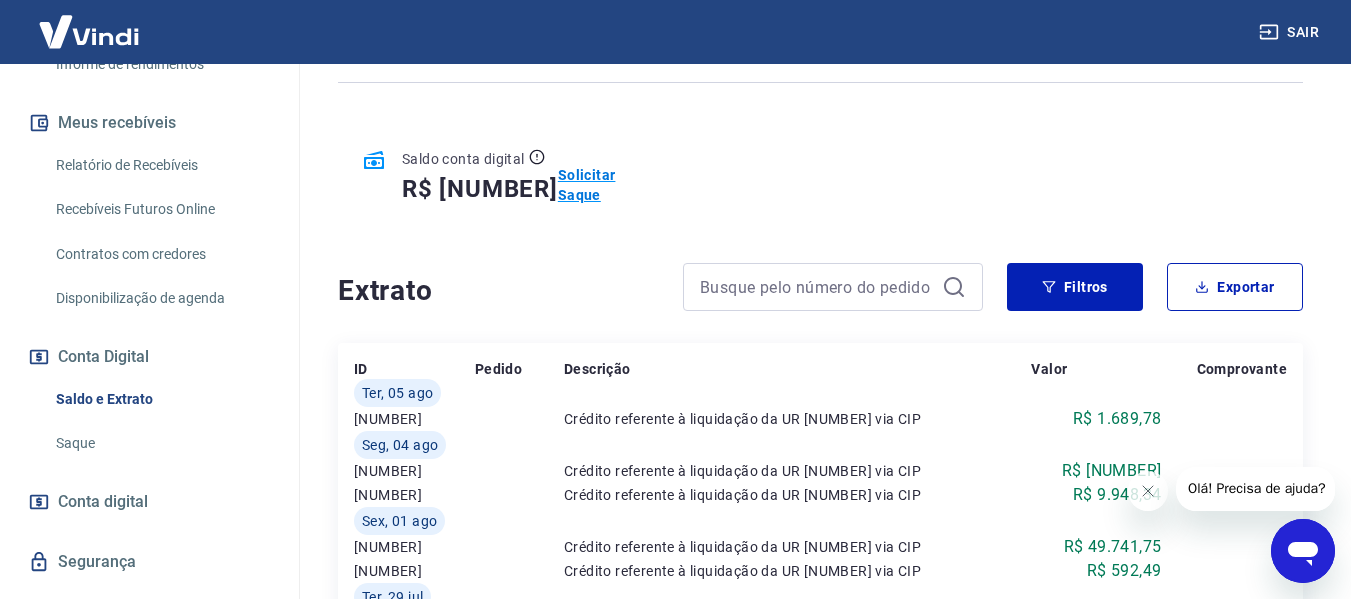 scroll, scrollTop: 0, scrollLeft: 0, axis: both 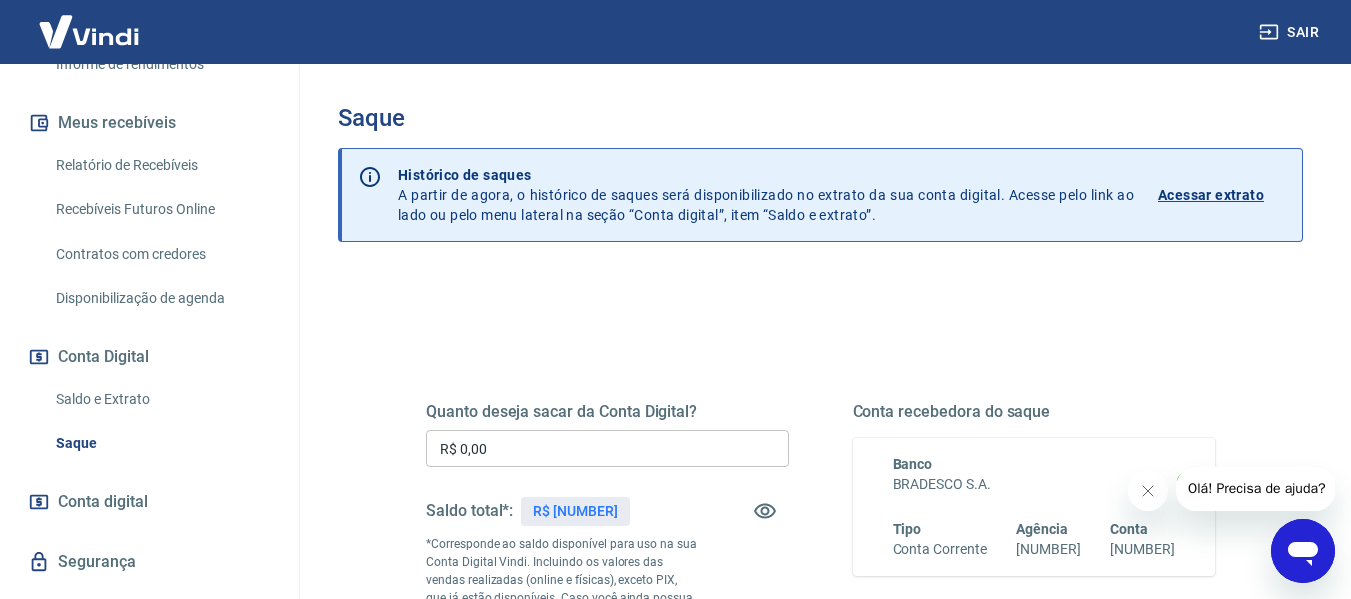 click on "R$ 0,00" at bounding box center (607, 448) 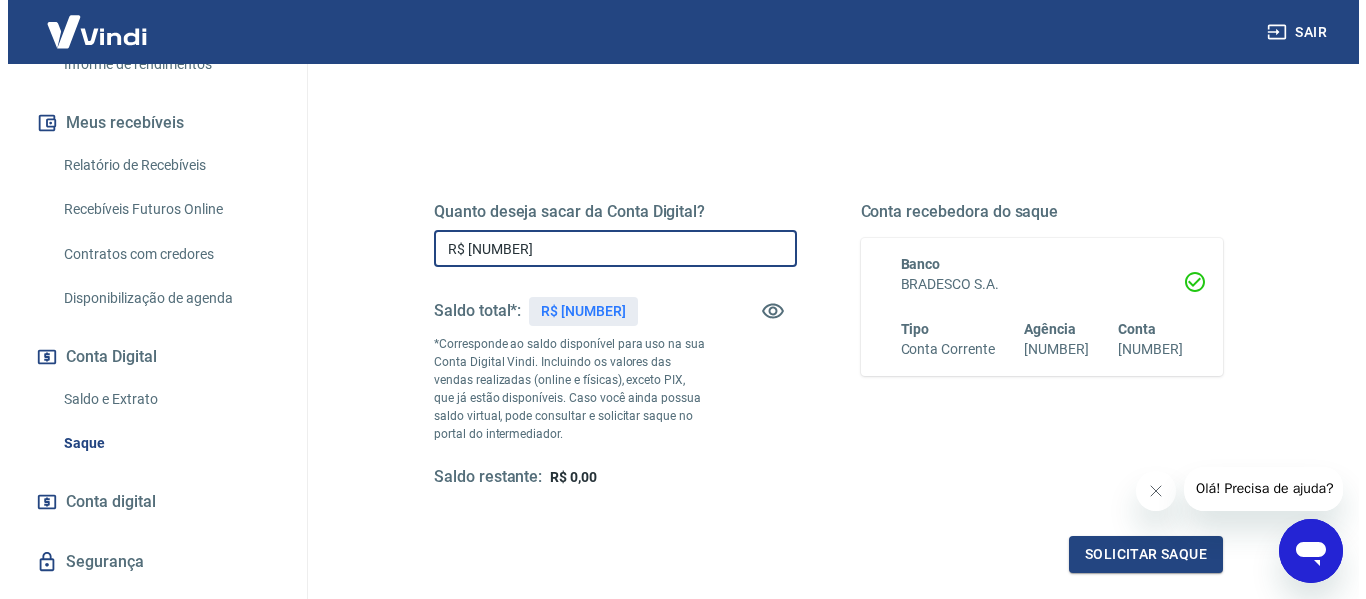 scroll, scrollTop: 300, scrollLeft: 0, axis: vertical 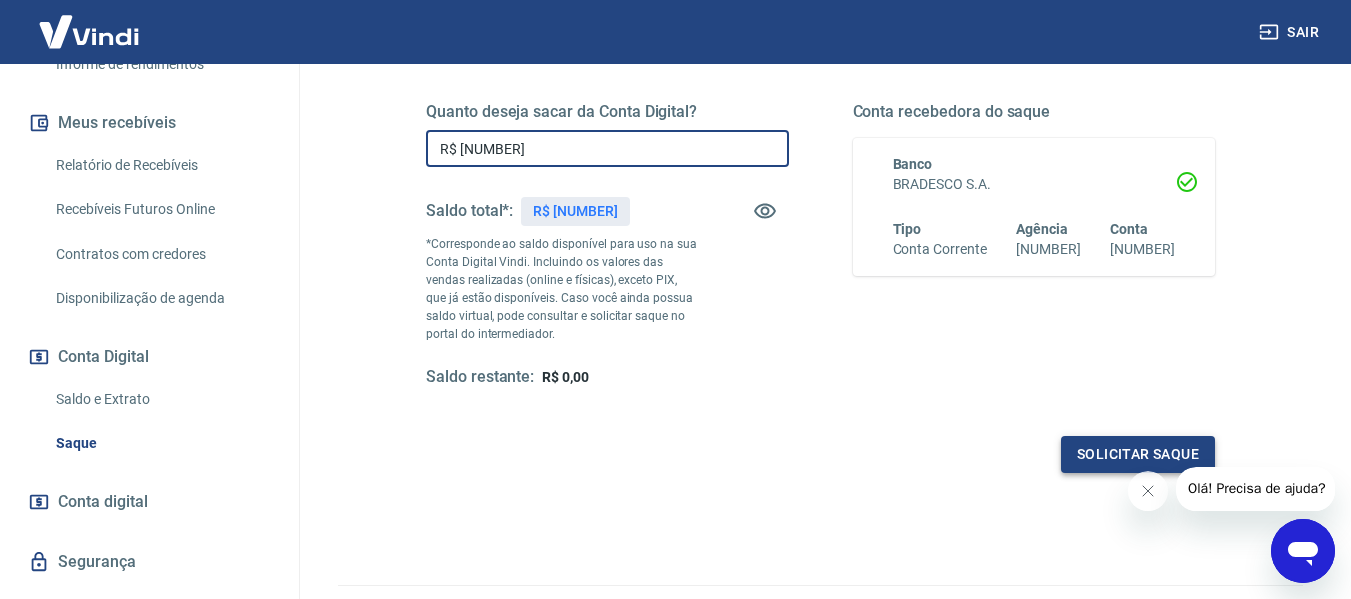 type on "R$ [NUMBER]" 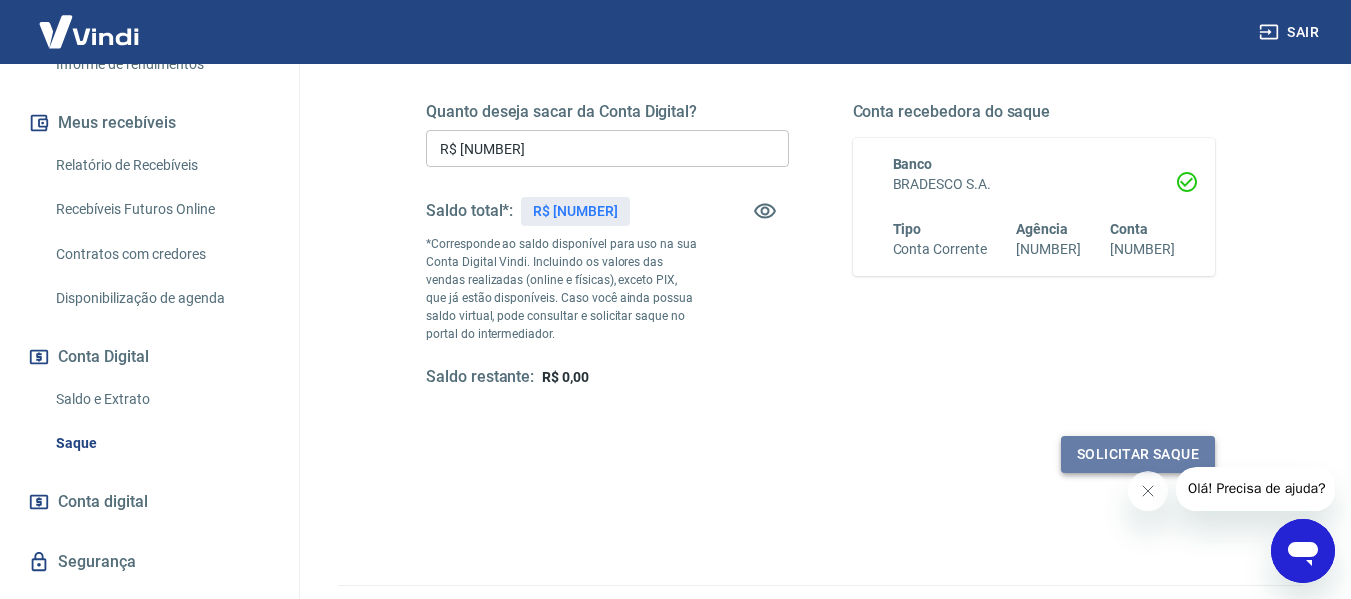 click on "Solicitar saque" at bounding box center [1138, 454] 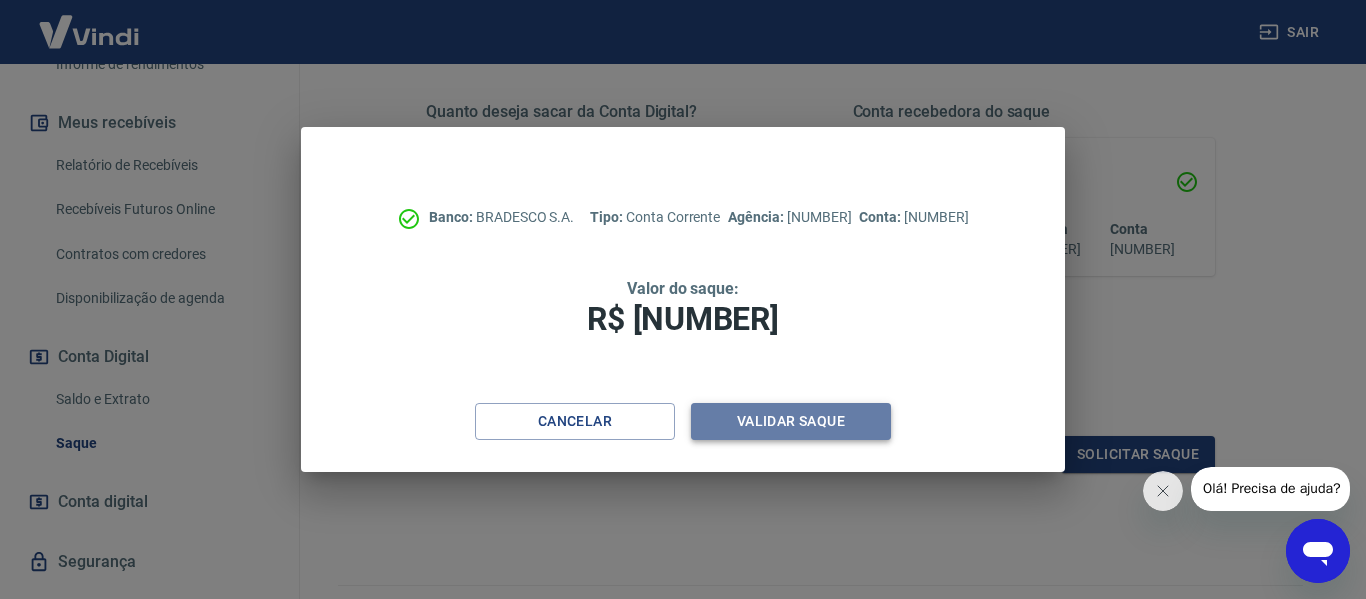 click on "Validar saque" at bounding box center [791, 421] 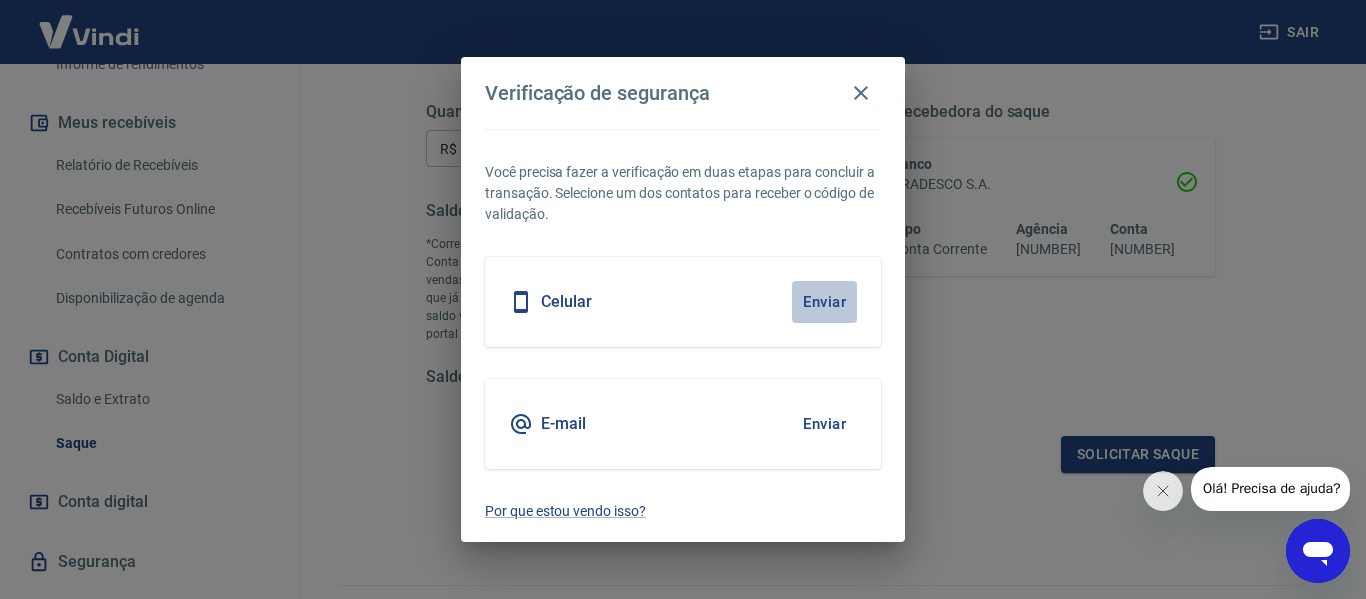 click on "Enviar" at bounding box center (824, 302) 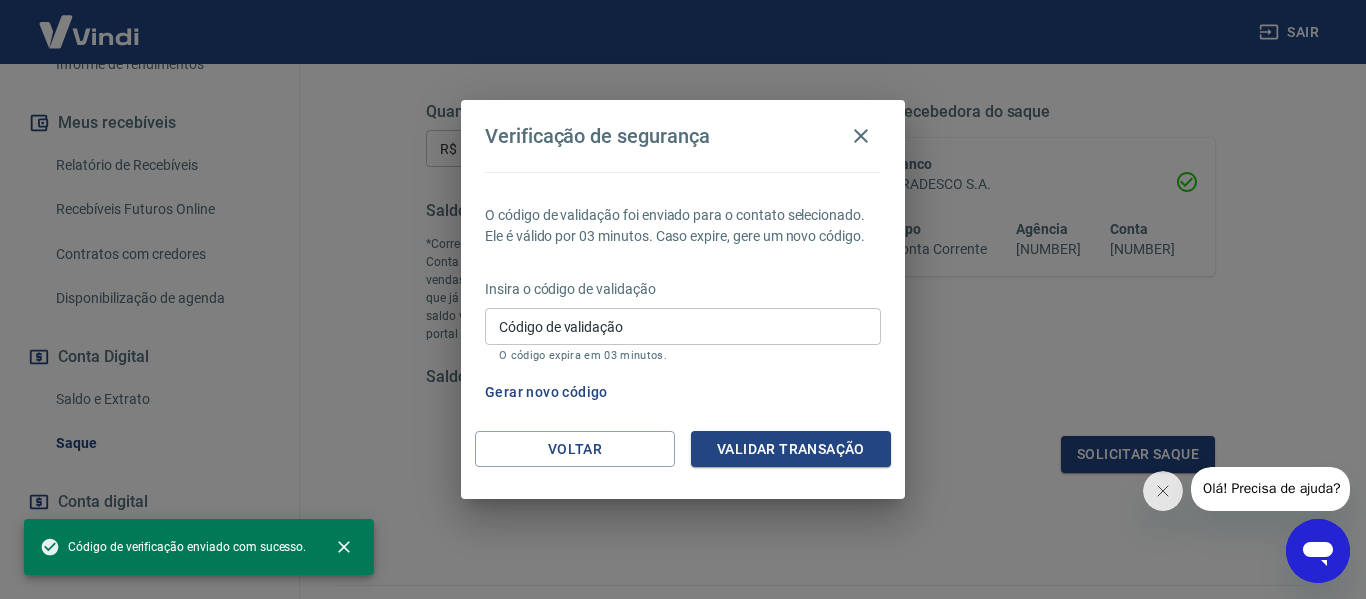 click on "Código de validação" at bounding box center [683, 326] 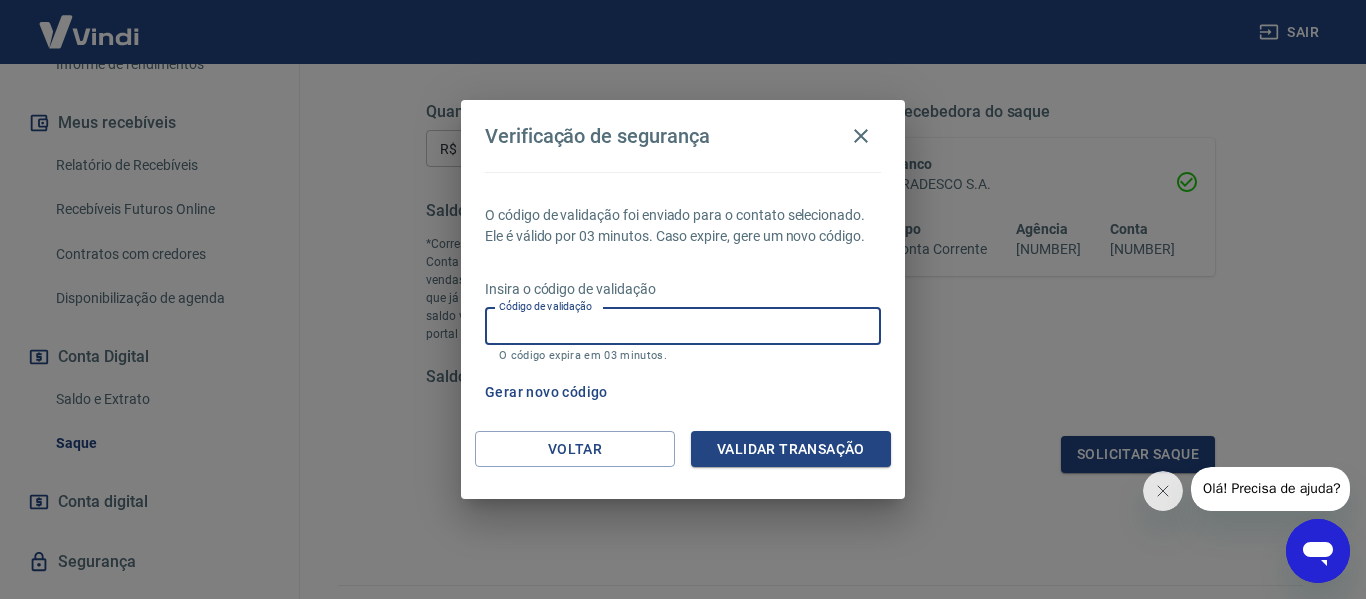 click on "Código de validação" at bounding box center (683, 326) 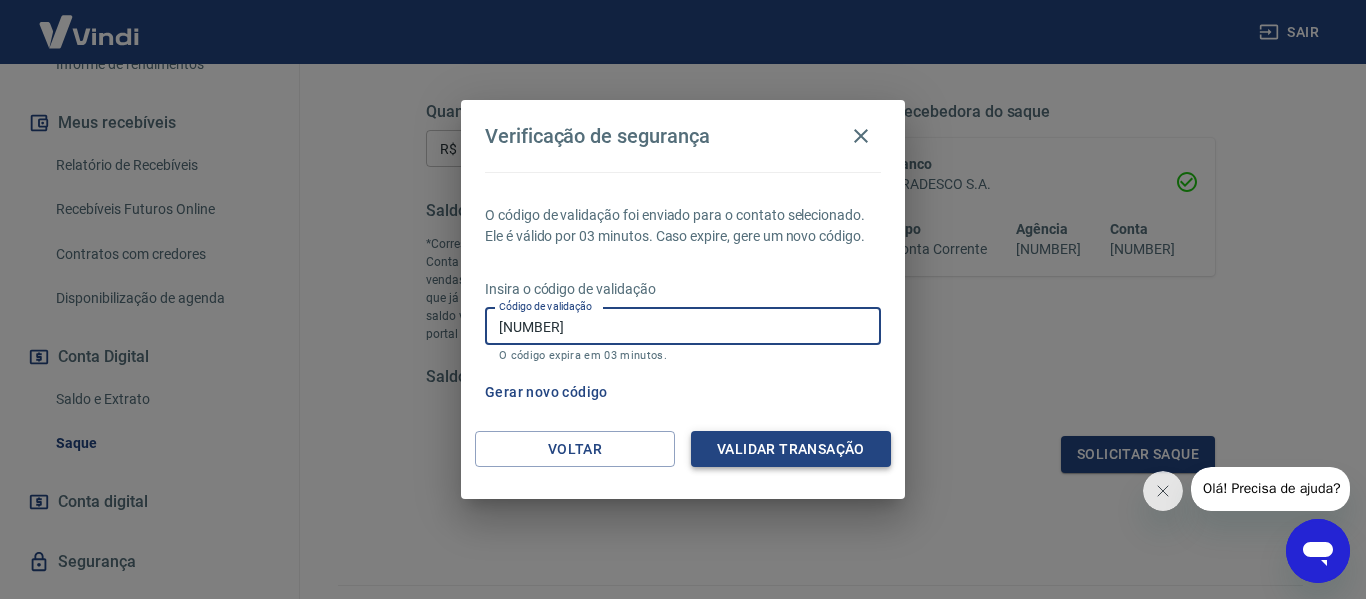 type on "[NUMBER]" 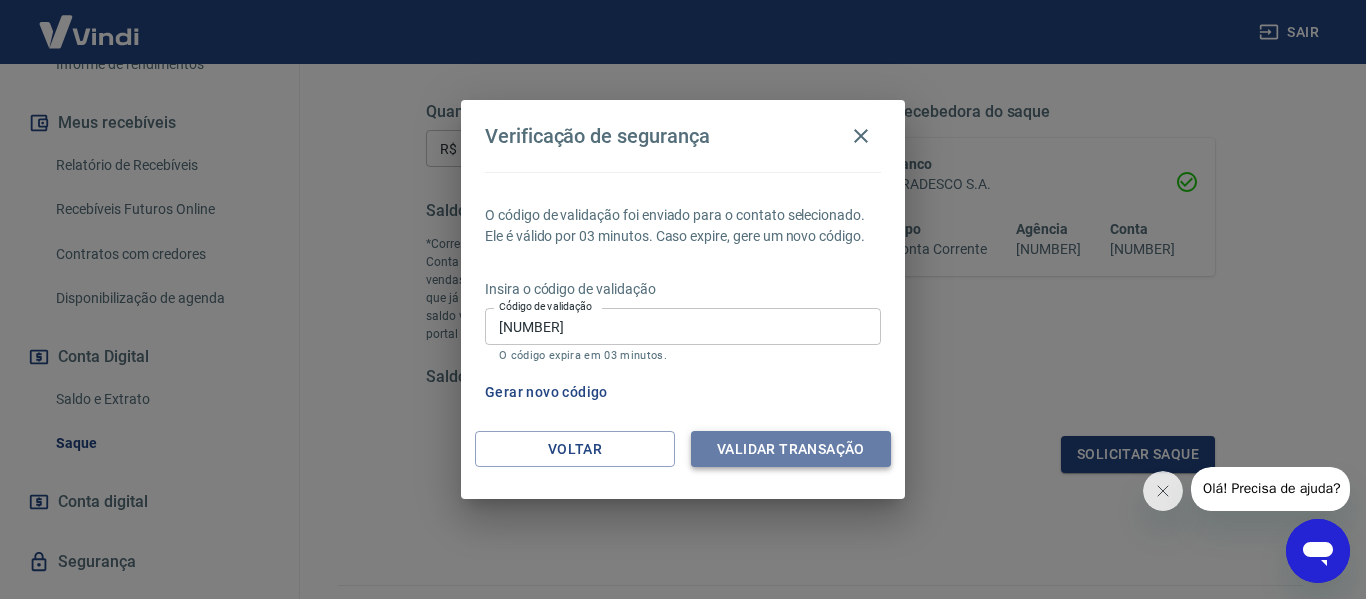 click on "Validar transação" at bounding box center [791, 449] 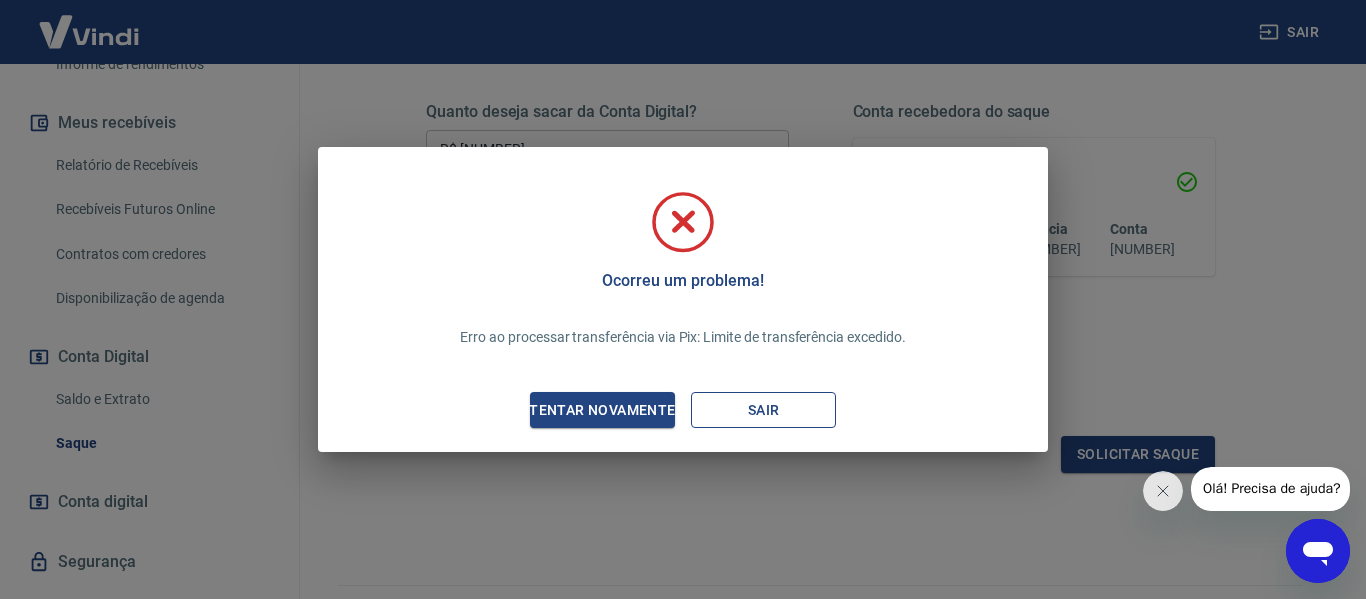 click on "Sair" at bounding box center (763, 410) 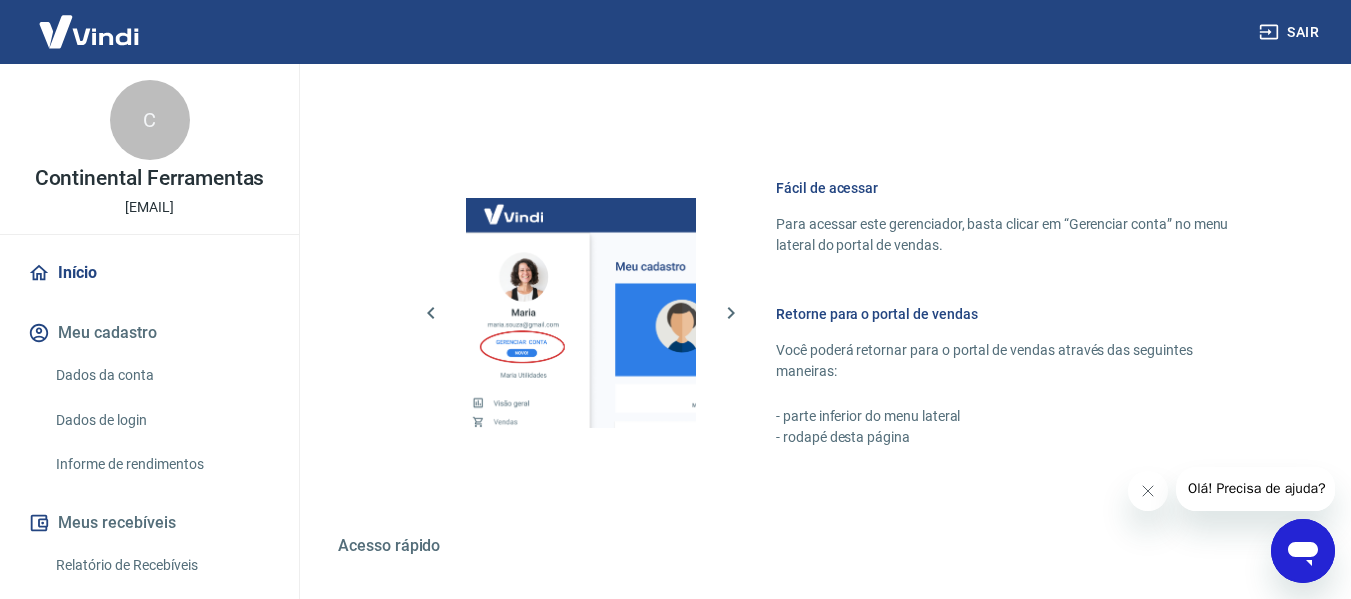 scroll, scrollTop: 900, scrollLeft: 0, axis: vertical 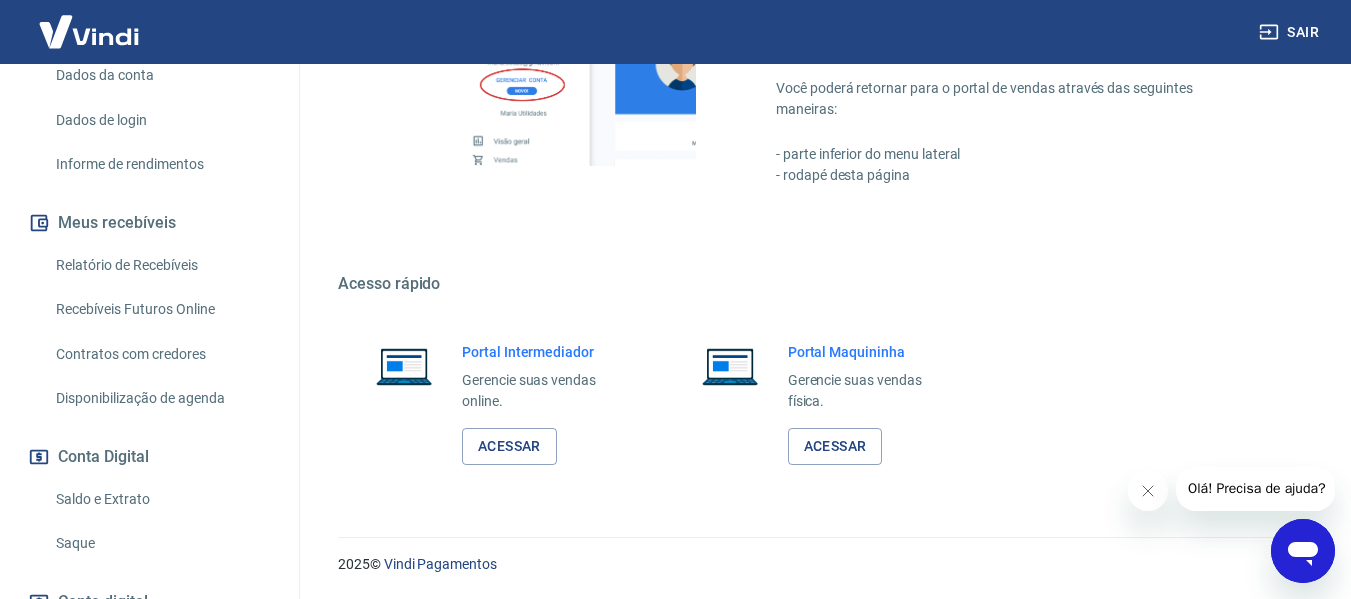 click on "Saldo e Extrato" at bounding box center (161, 499) 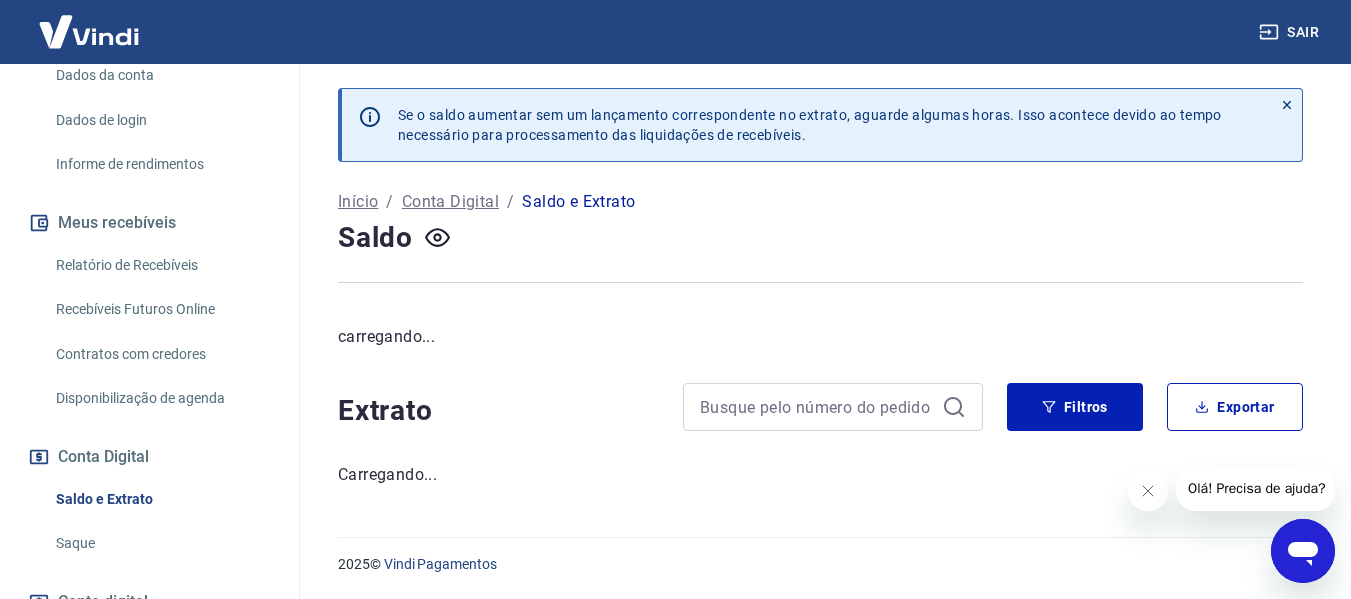 scroll, scrollTop: 0, scrollLeft: 0, axis: both 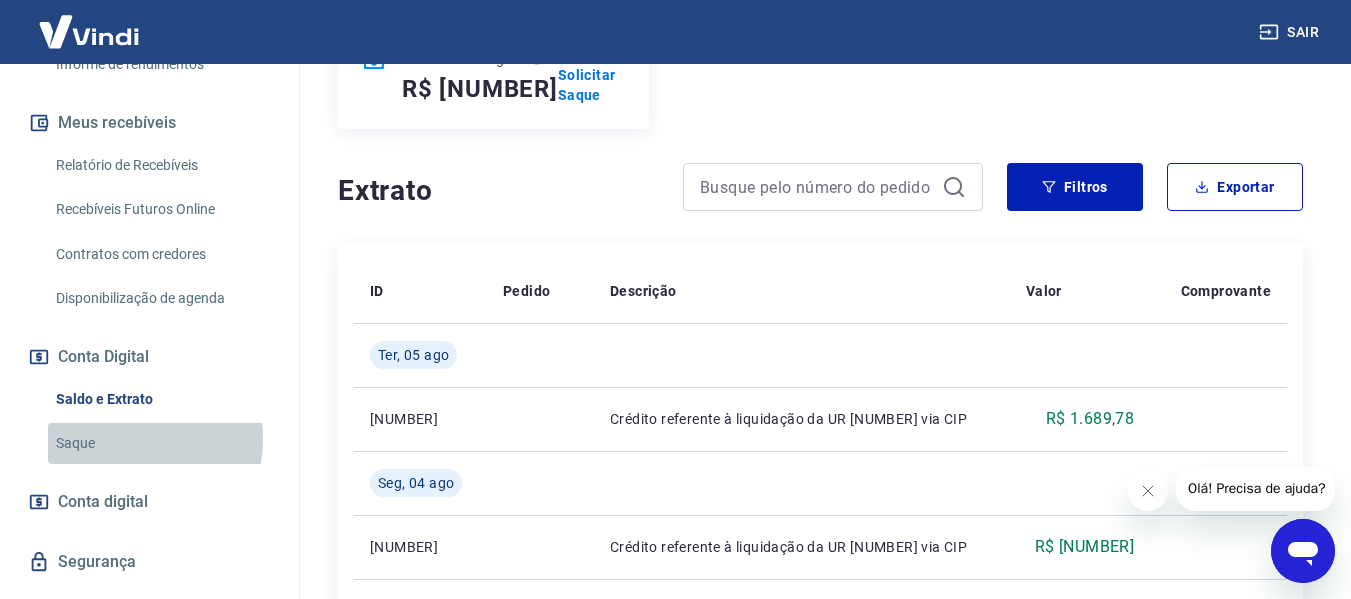 click on "Saque" at bounding box center (161, 443) 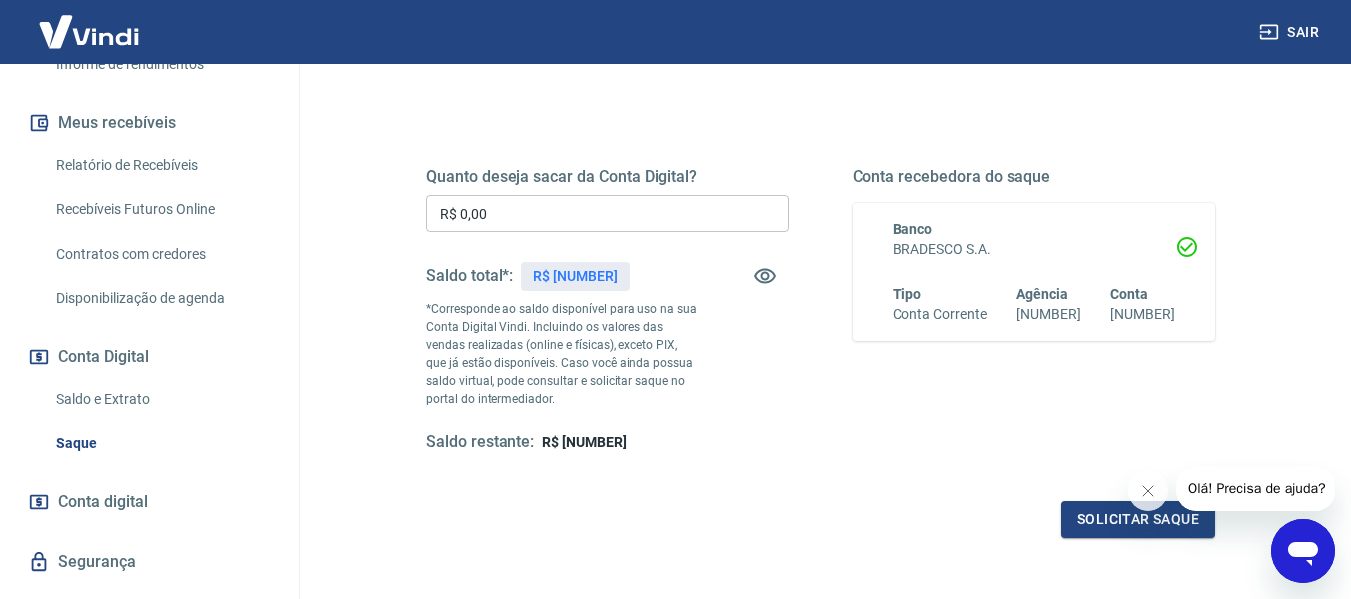scroll, scrollTop: 200, scrollLeft: 0, axis: vertical 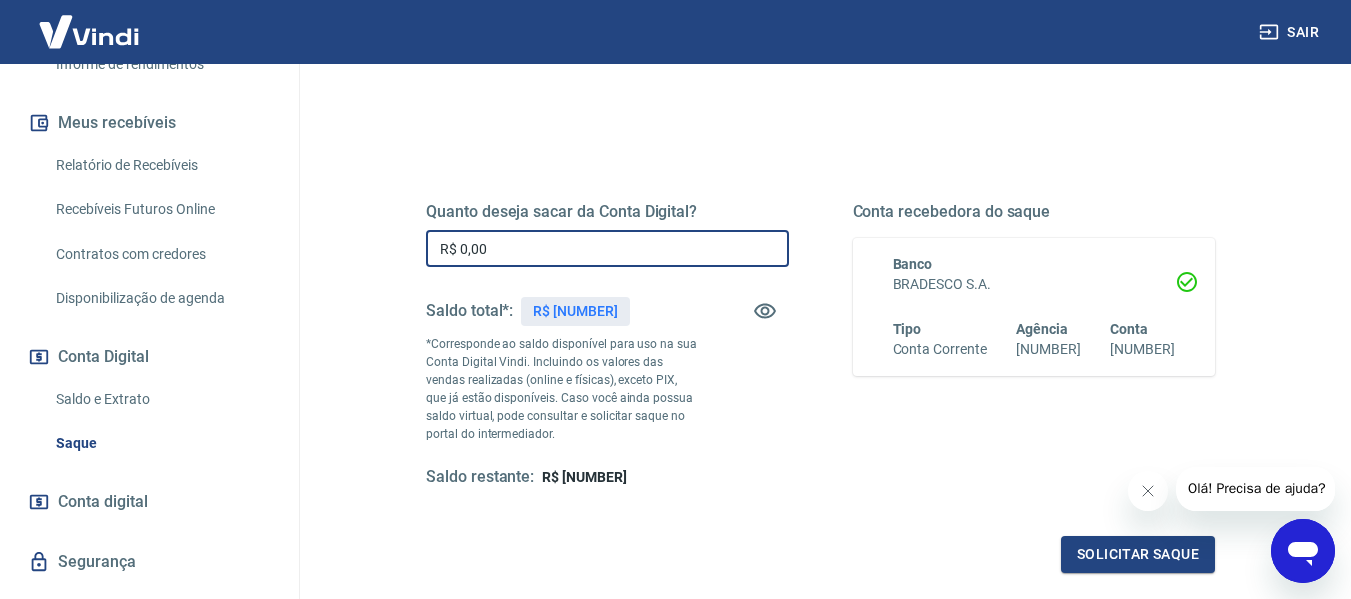 click on "R$ 0,00" at bounding box center (607, 248) 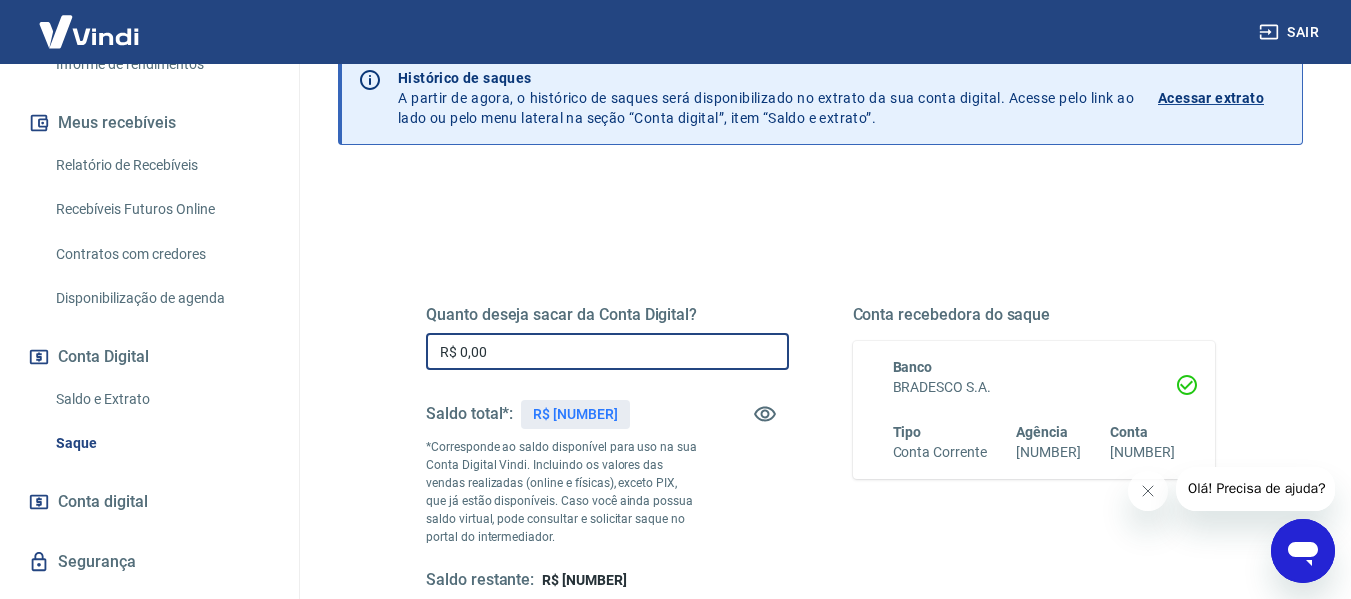 scroll, scrollTop: 0, scrollLeft: 0, axis: both 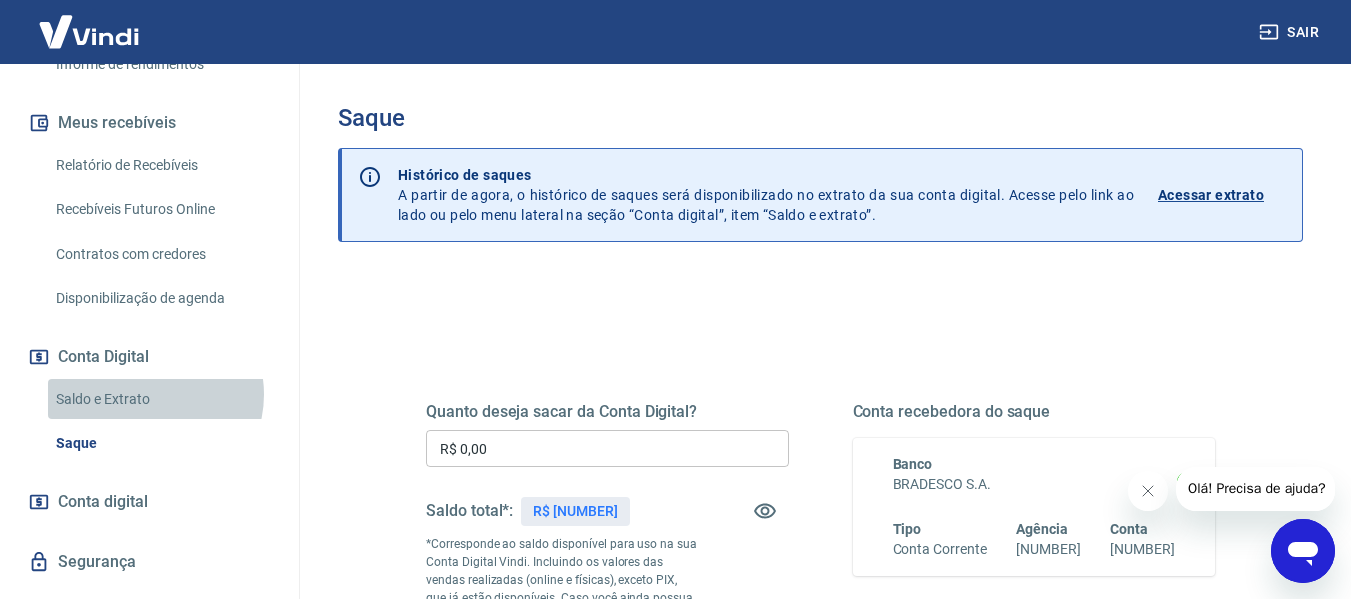 click on "Saldo e Extrato" at bounding box center (161, 399) 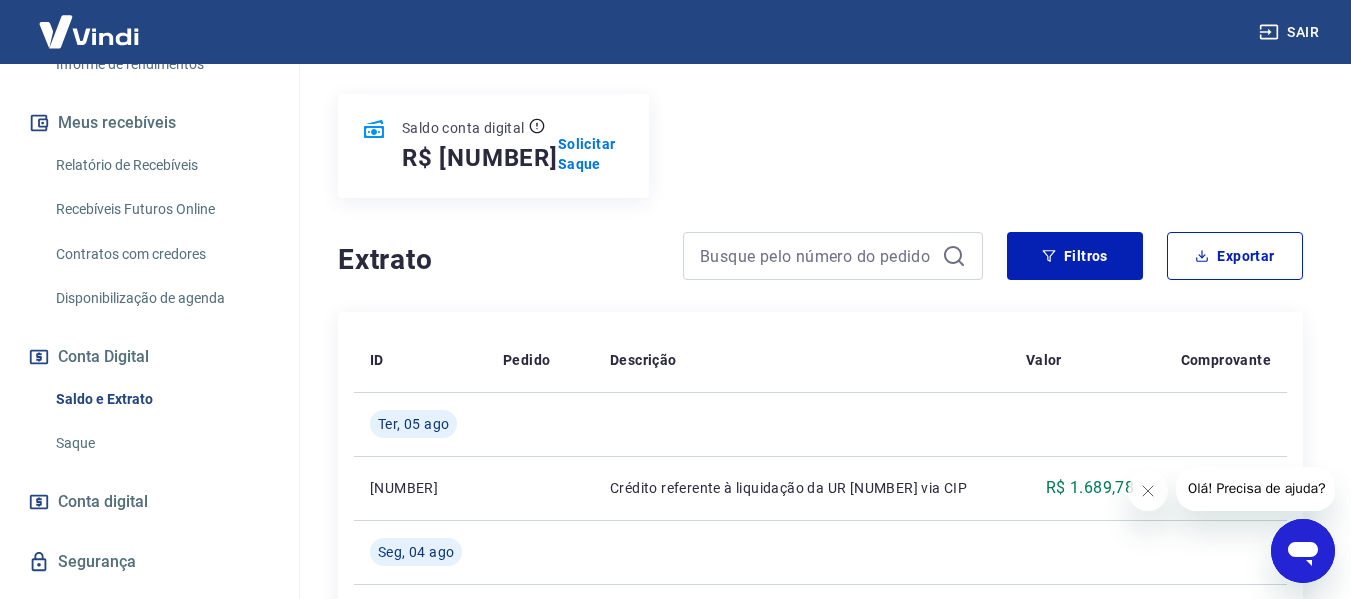 scroll, scrollTop: 200, scrollLeft: 0, axis: vertical 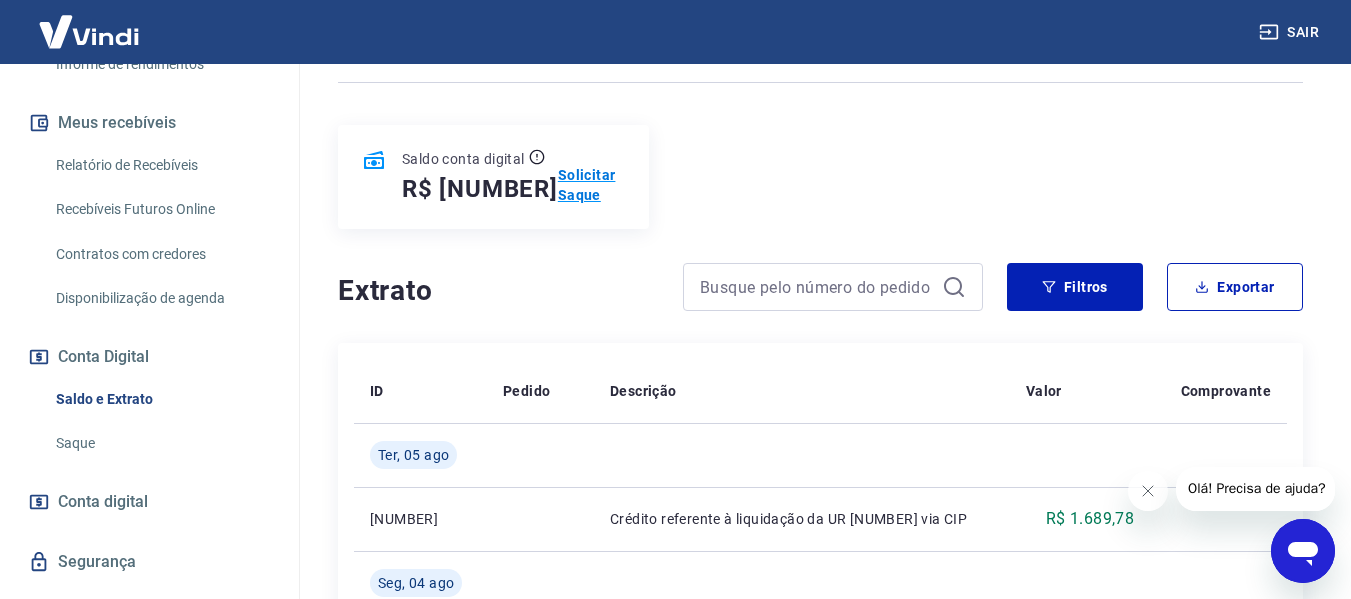 click on "Solicitar Saque" at bounding box center [591, 185] 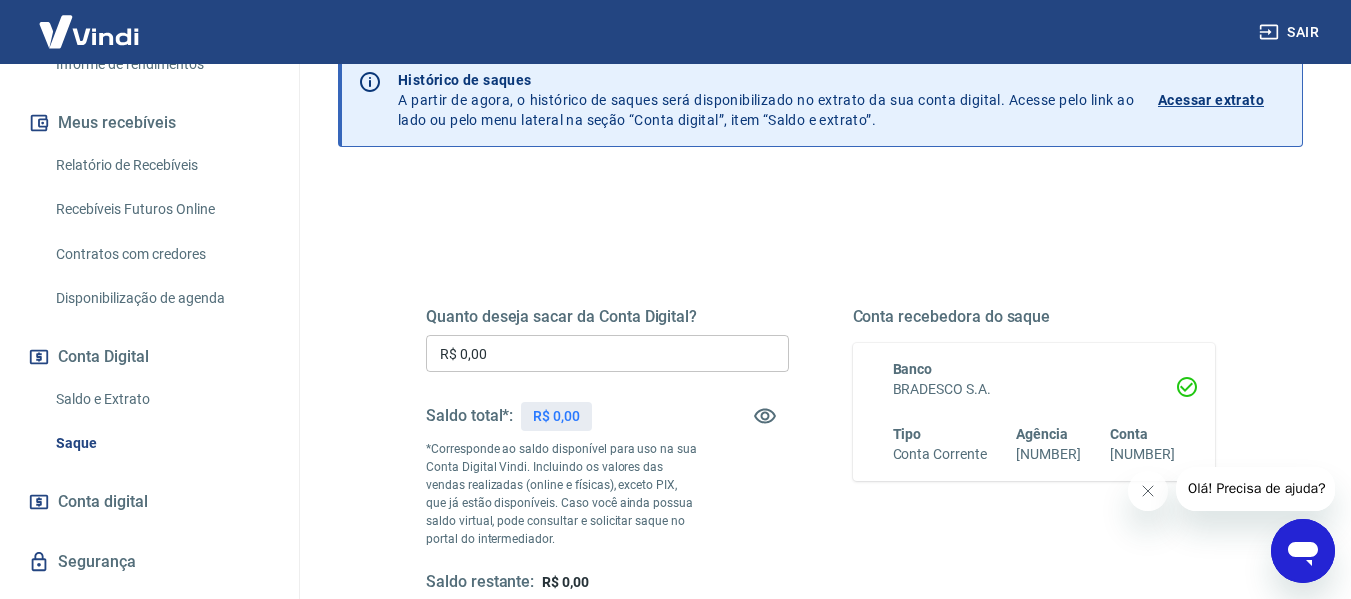 scroll, scrollTop: 100, scrollLeft: 0, axis: vertical 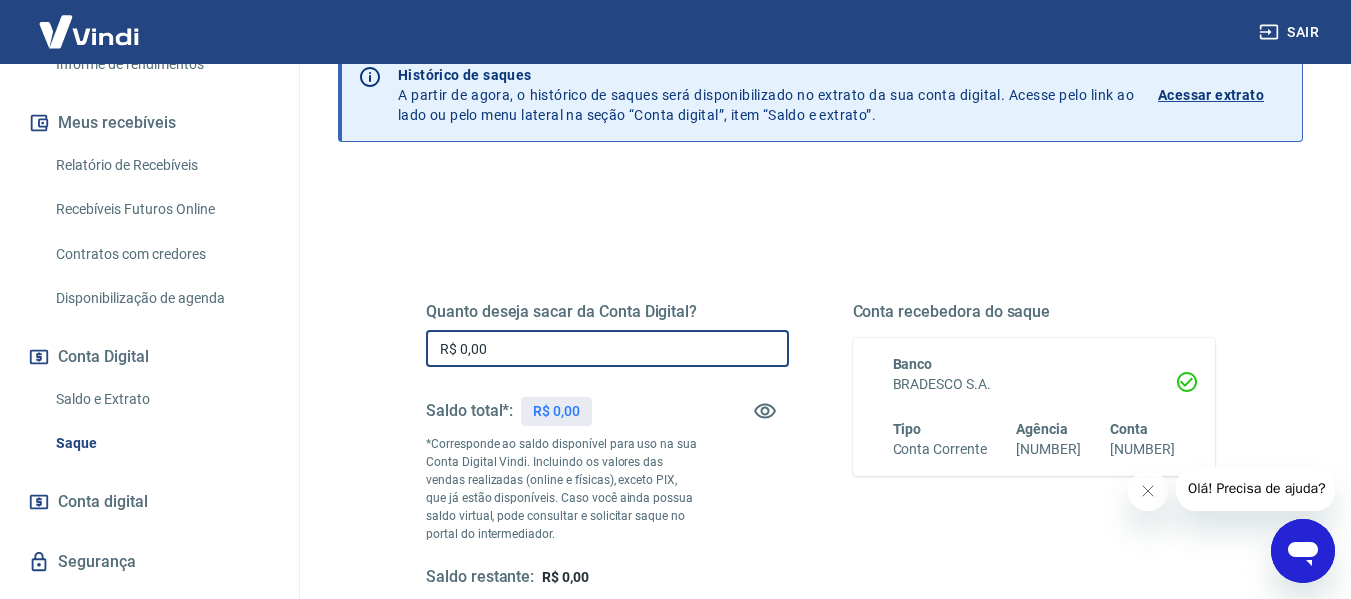 click on "R$ 0,00" at bounding box center [607, 348] 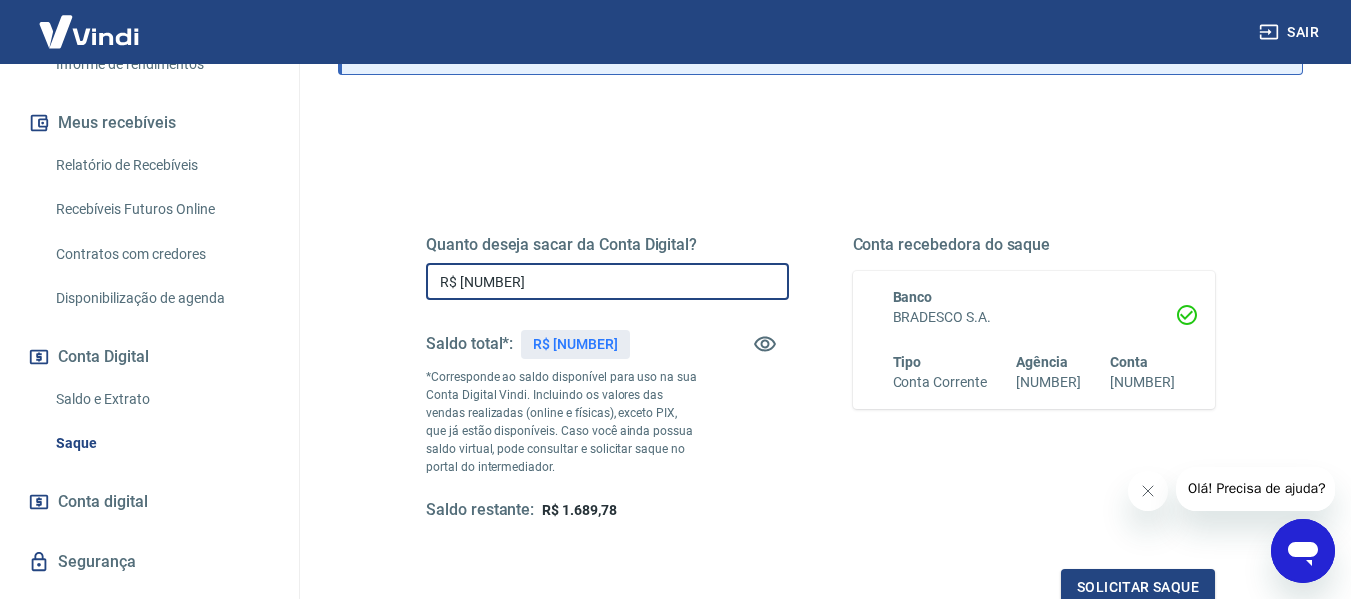 scroll, scrollTop: 200, scrollLeft: 0, axis: vertical 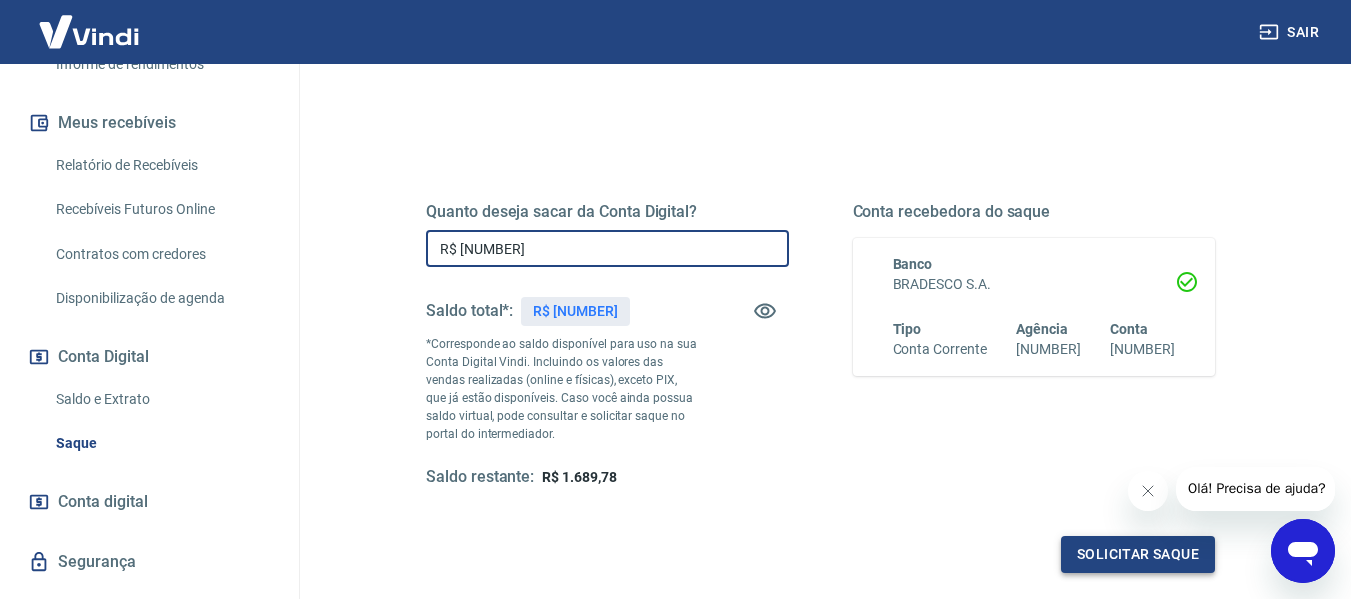 type on "R$ [NUMBER]" 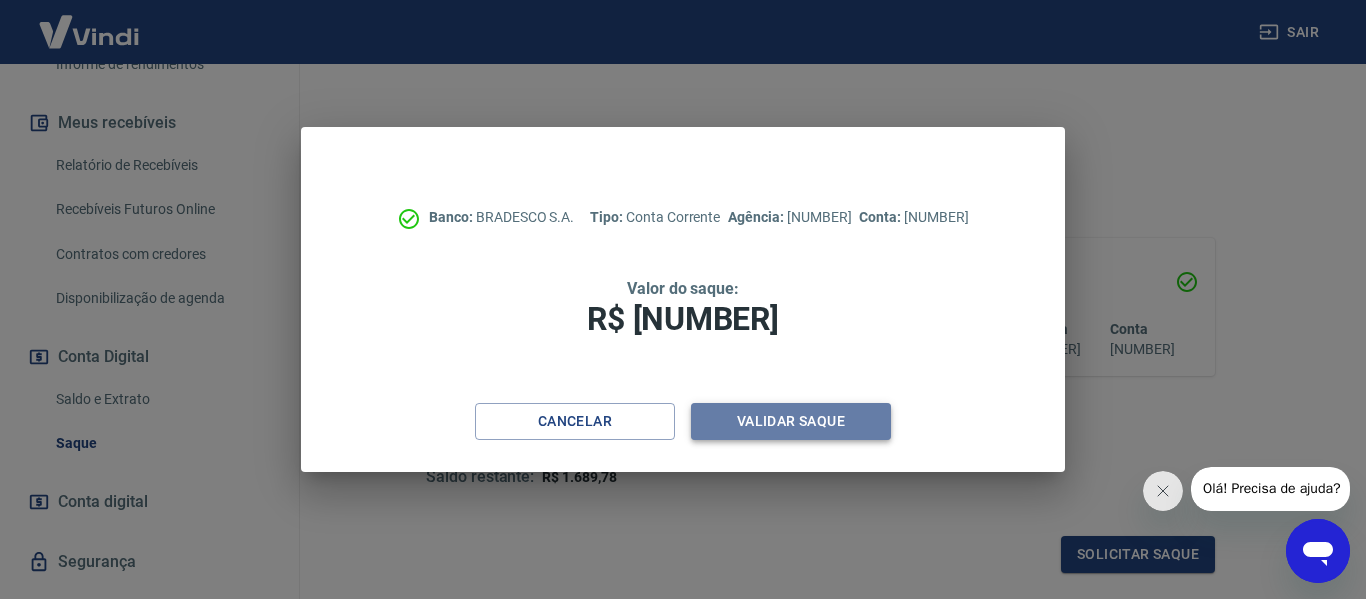 click on "Validar saque" at bounding box center [791, 421] 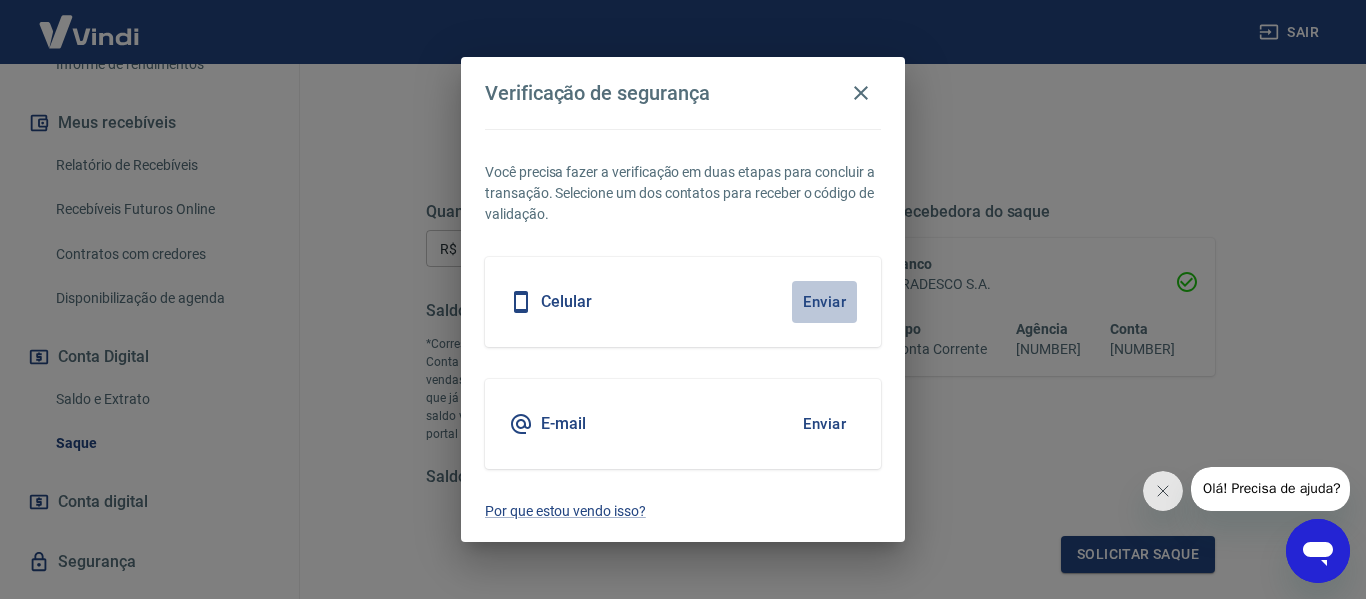 click on "Enviar" at bounding box center (824, 302) 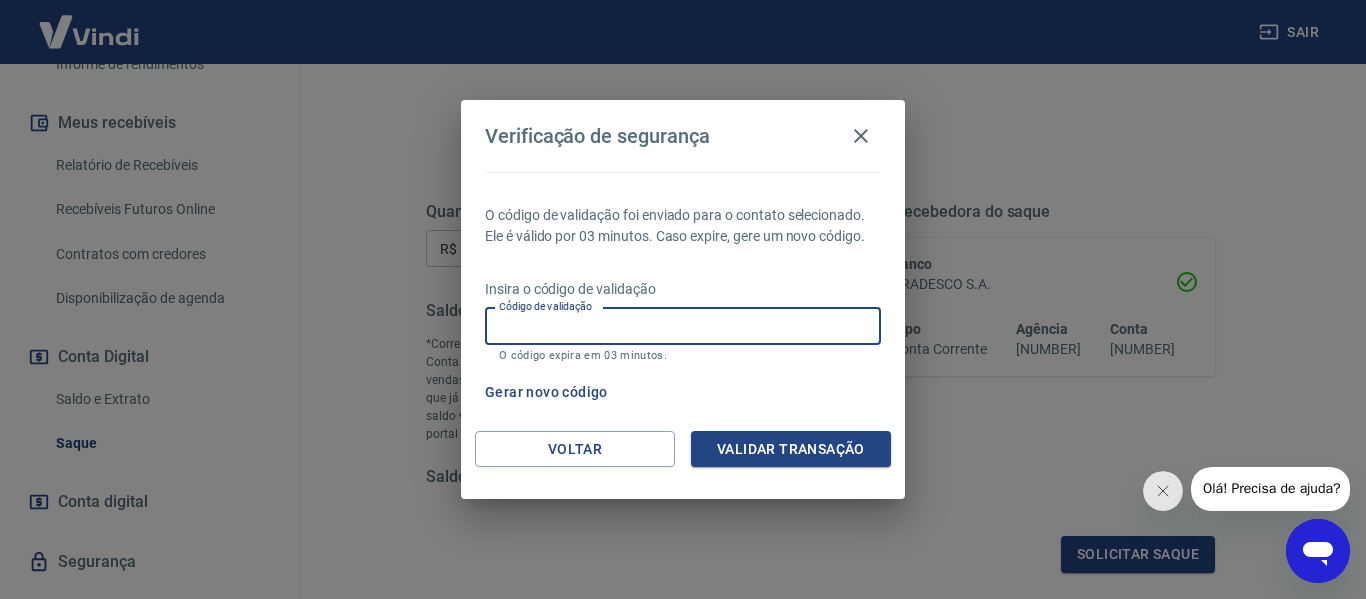 click on "Código de validação" at bounding box center (683, 326) 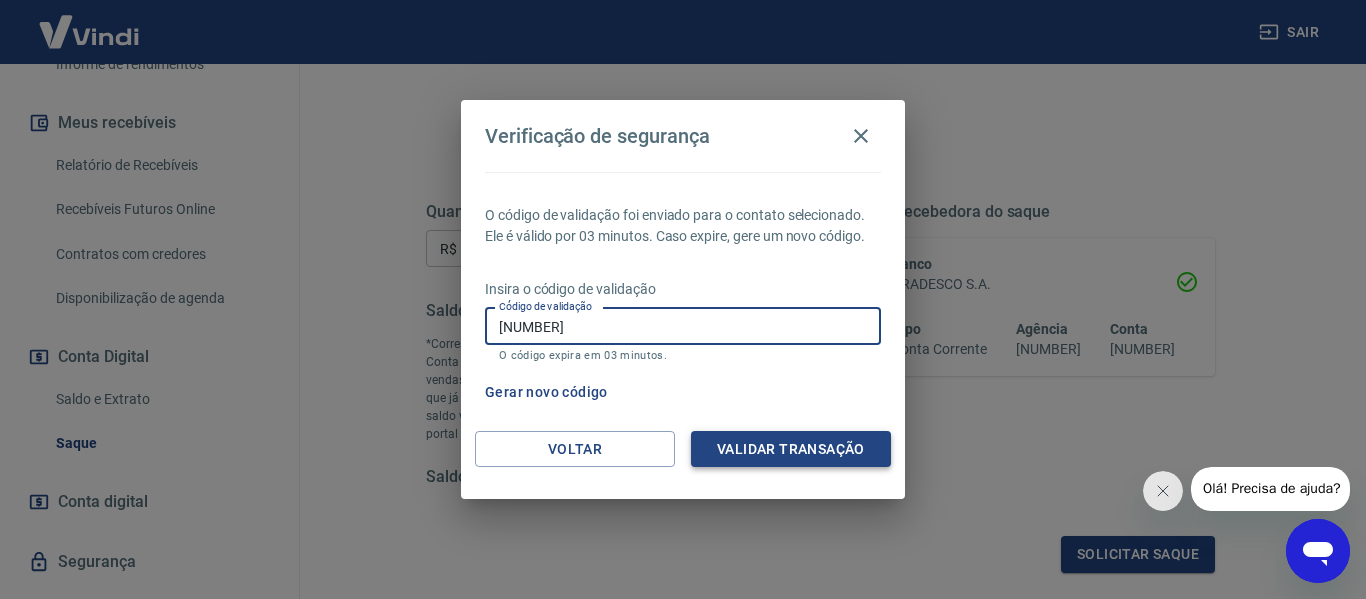 type on "[NUMBER]" 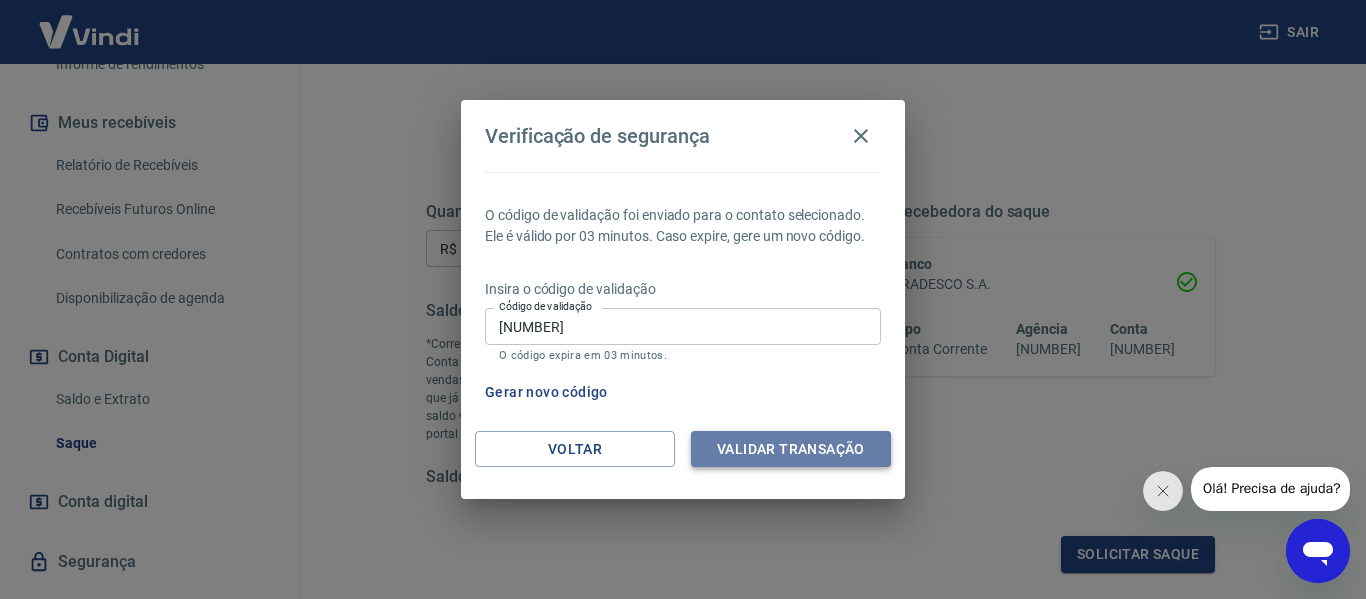 click on "Validar transação" at bounding box center (791, 449) 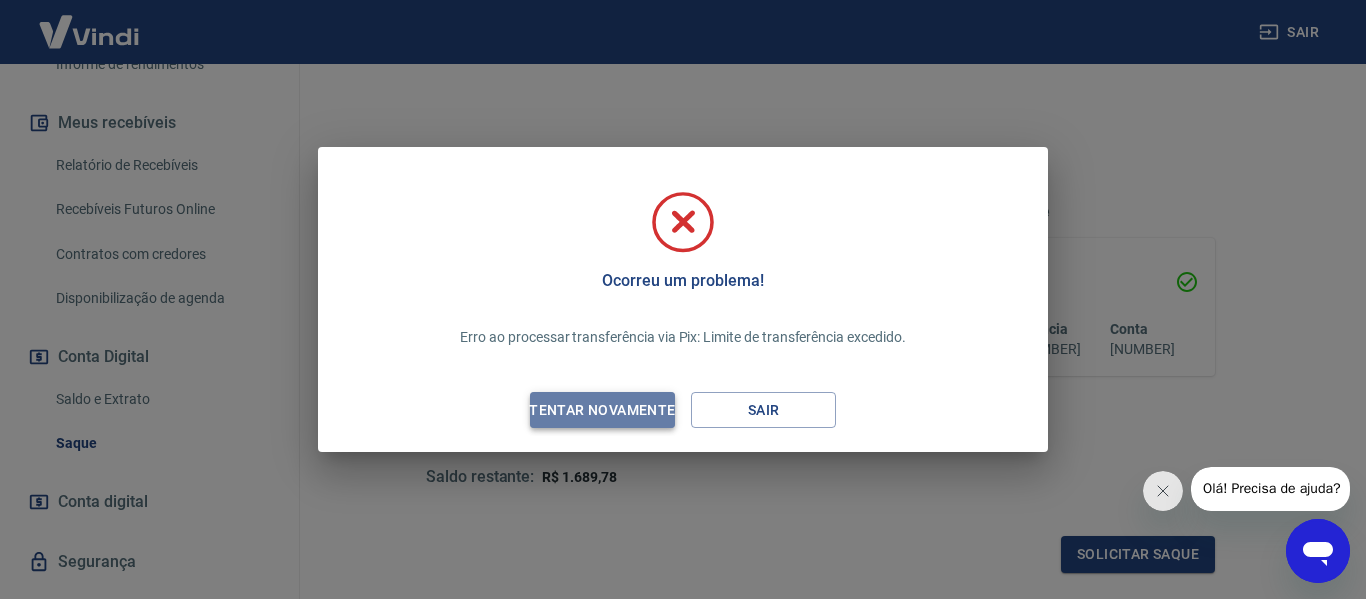click on "Tentar novamente" at bounding box center (602, 410) 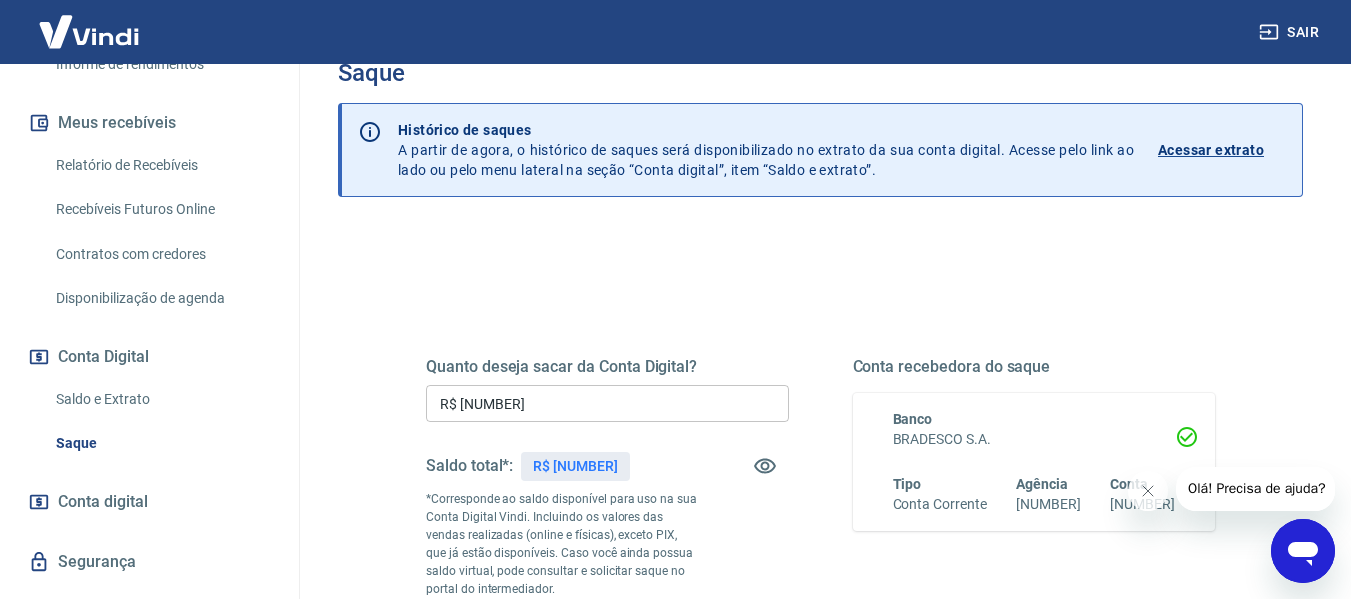 scroll, scrollTop: 0, scrollLeft: 0, axis: both 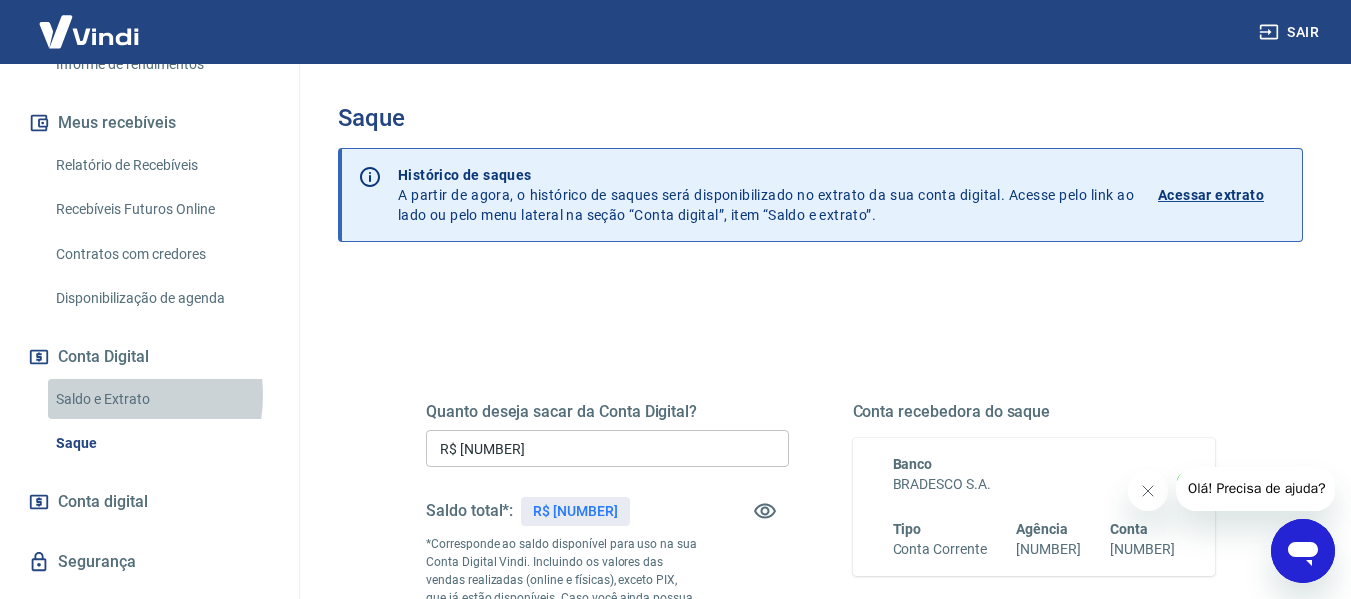 click on "Saldo e Extrato" at bounding box center [161, 399] 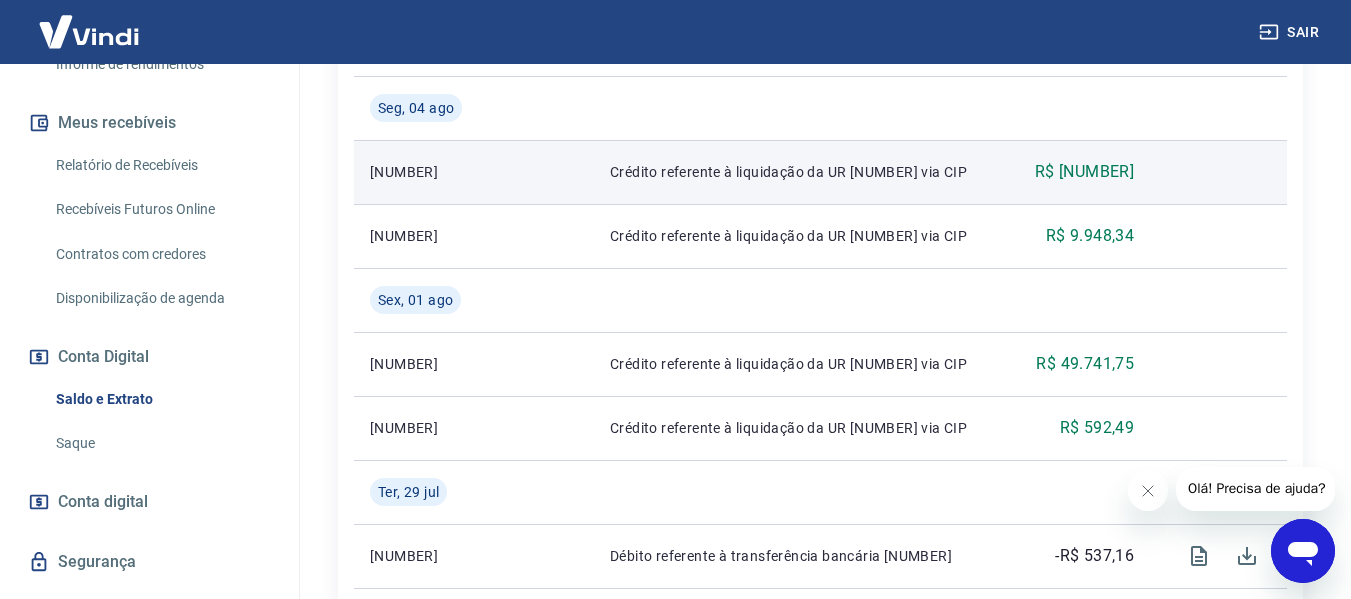 scroll, scrollTop: 680, scrollLeft: 0, axis: vertical 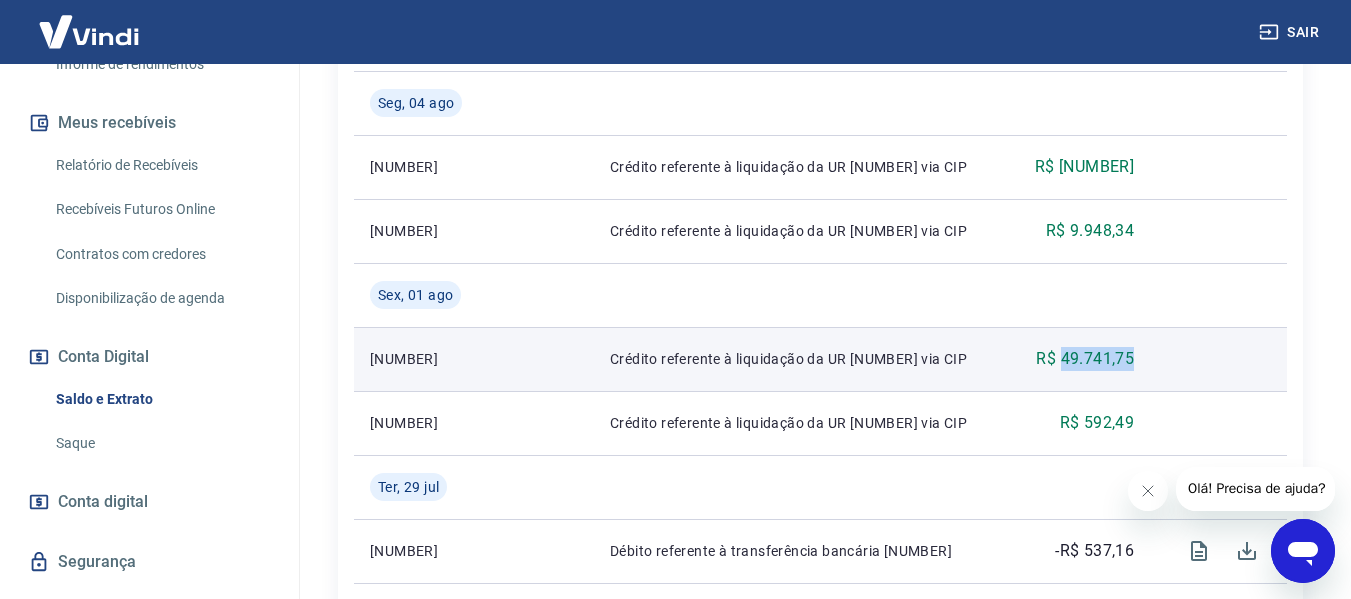 drag, startPoint x: 1056, startPoint y: 359, endPoint x: 1138, endPoint y: 354, distance: 82.1523 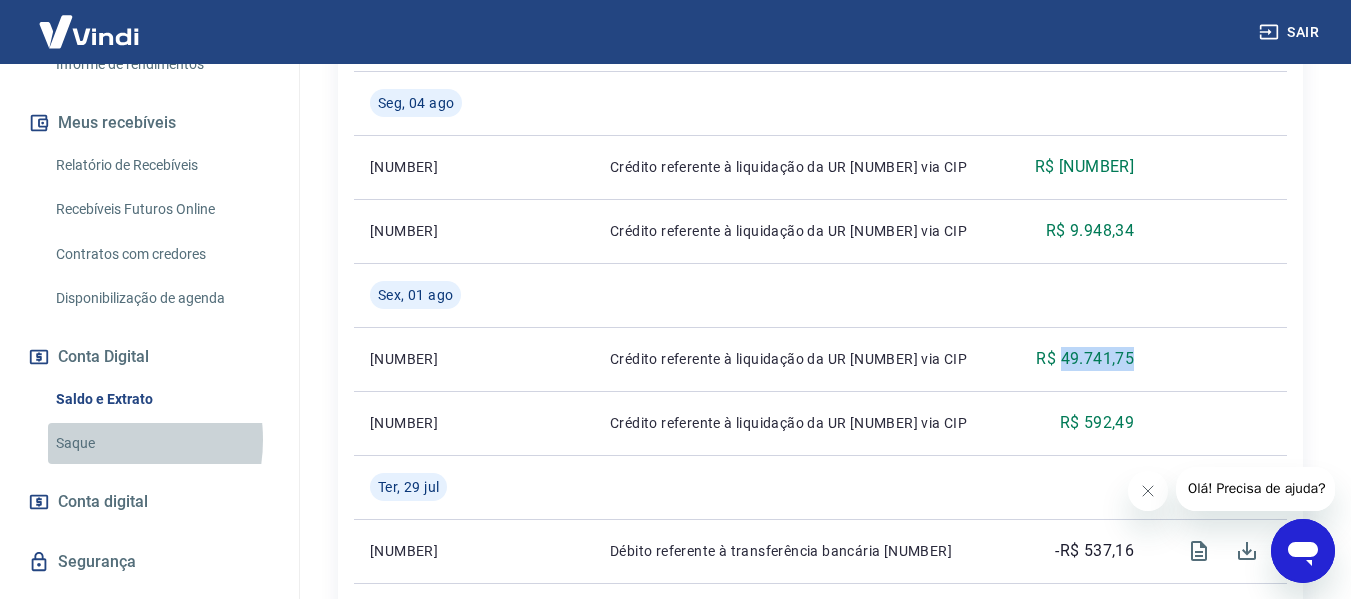 click on "Saque" at bounding box center [161, 443] 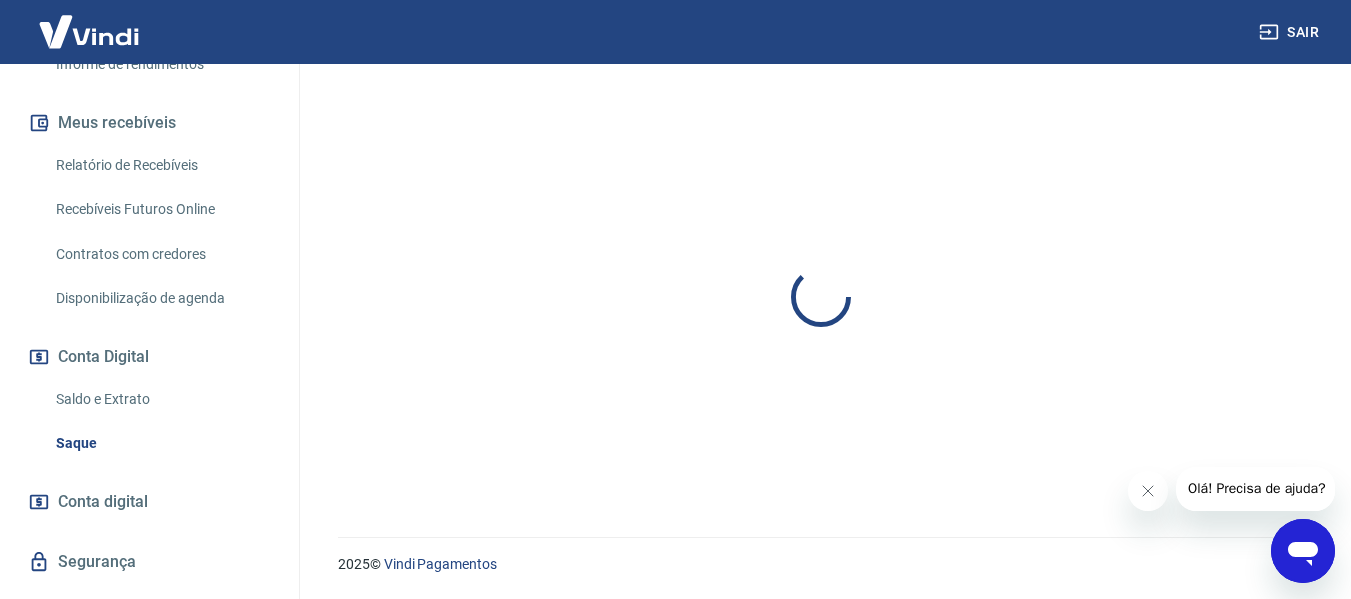 scroll, scrollTop: 0, scrollLeft: 0, axis: both 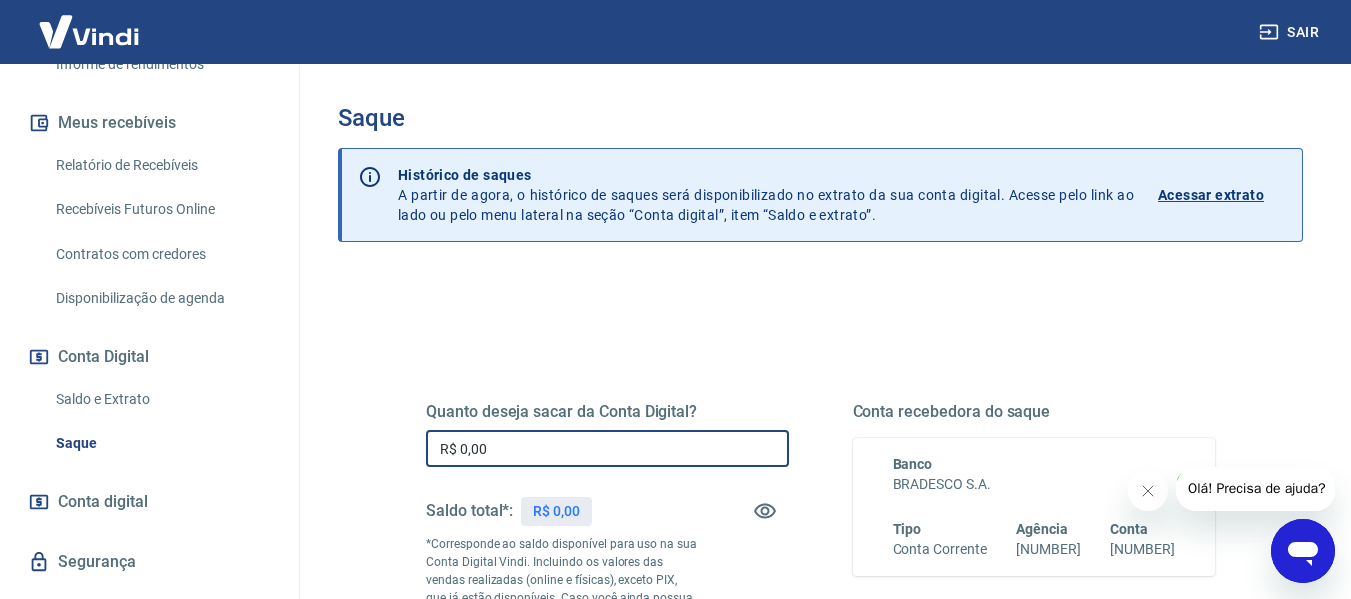 click on "R$ 0,00" at bounding box center (607, 448) 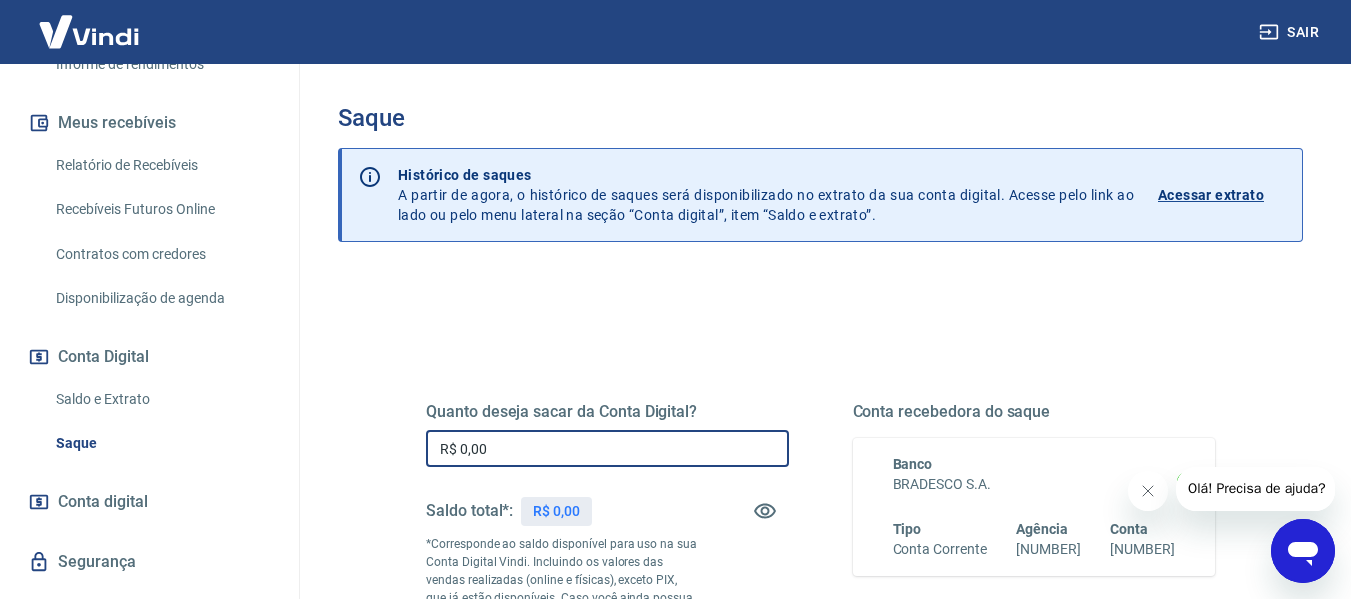 paste 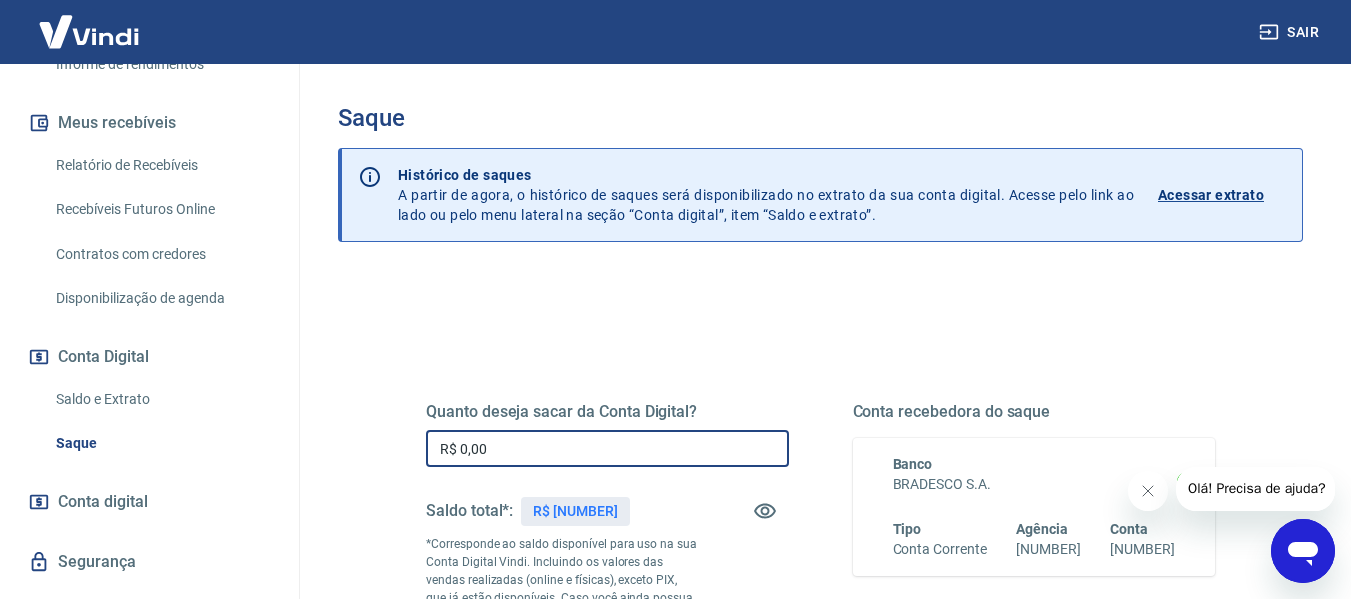 click on "R$ 0,00" at bounding box center [607, 448] 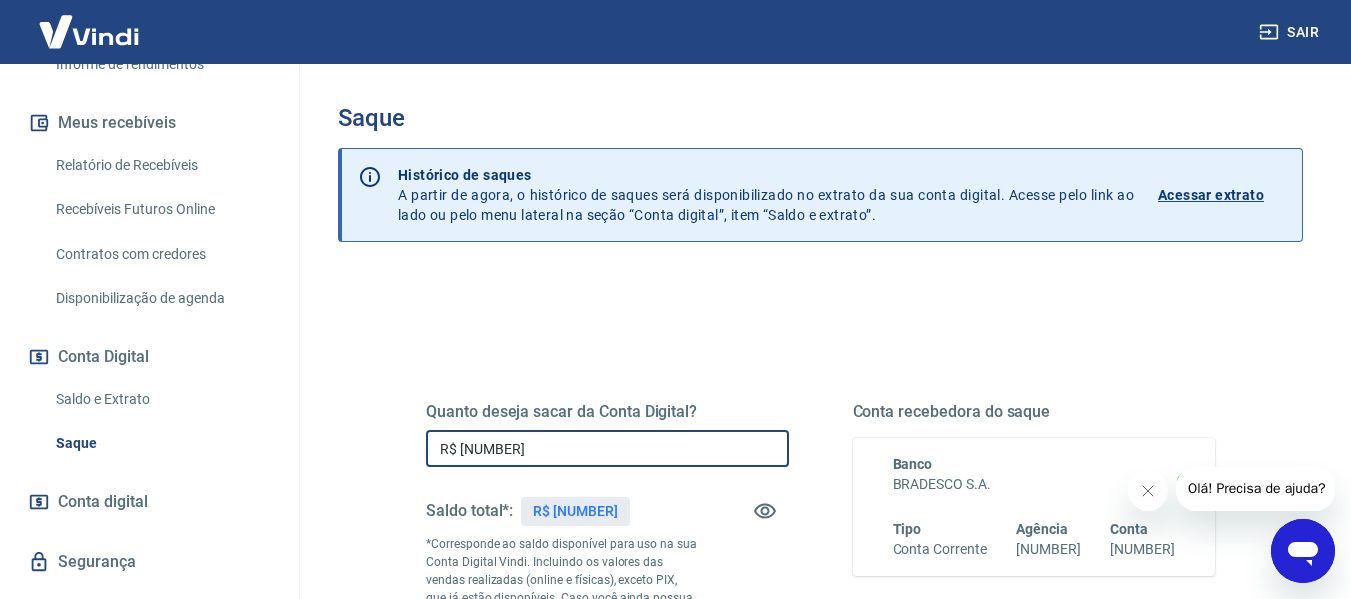 click on "R$ [NUMBER]" at bounding box center (607, 448) 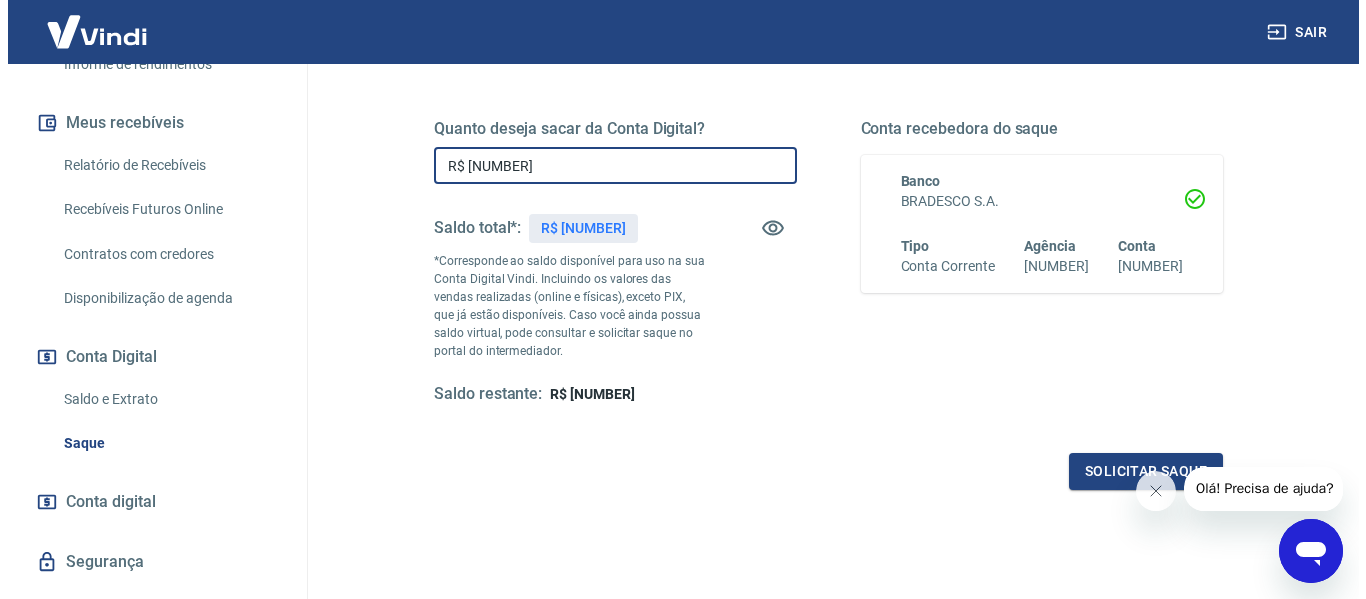 scroll, scrollTop: 400, scrollLeft: 0, axis: vertical 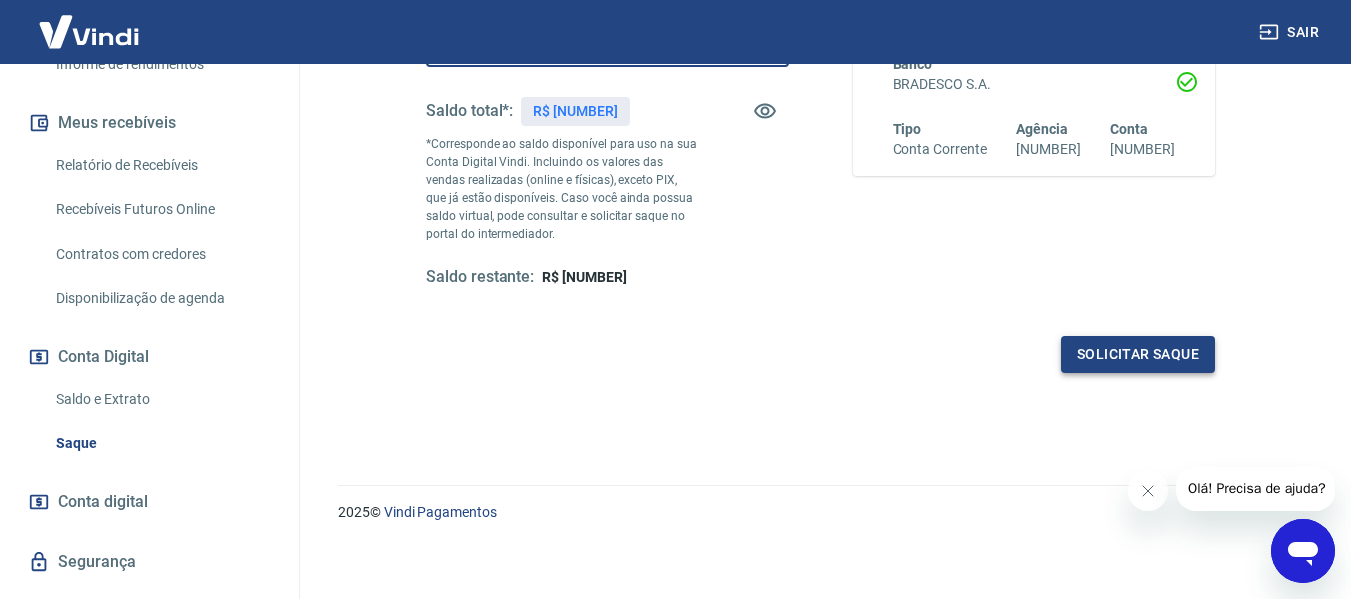 type on "R$ [NUMBER]" 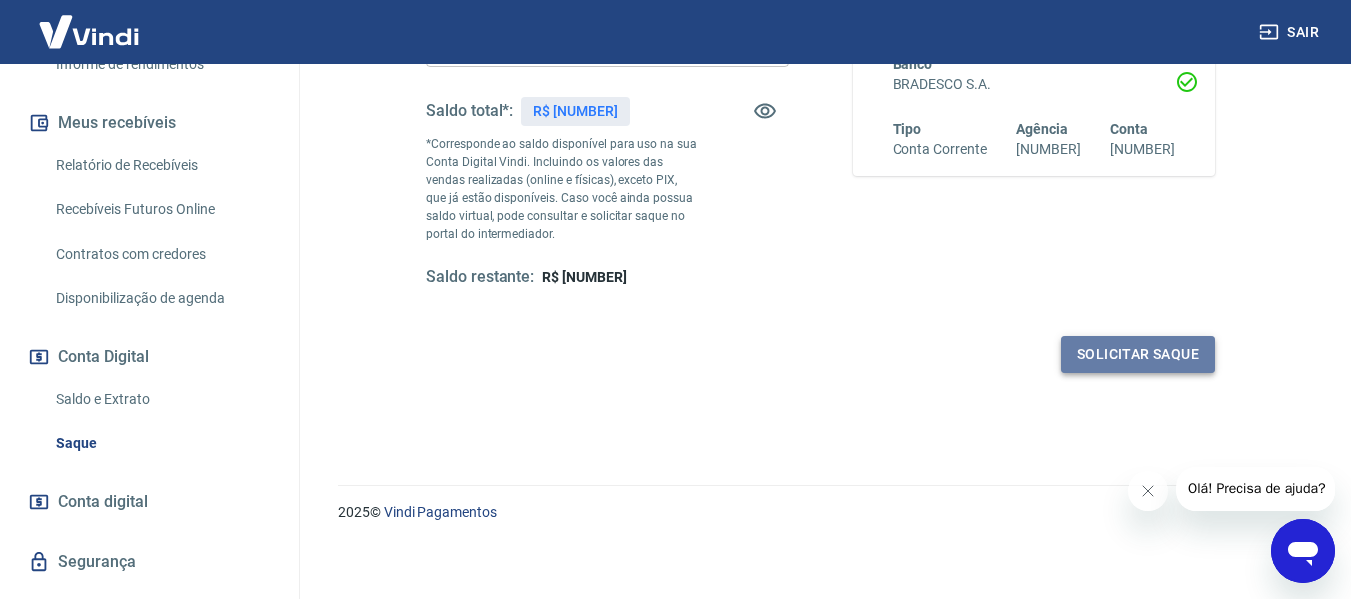 click on "Solicitar saque" at bounding box center [1138, 354] 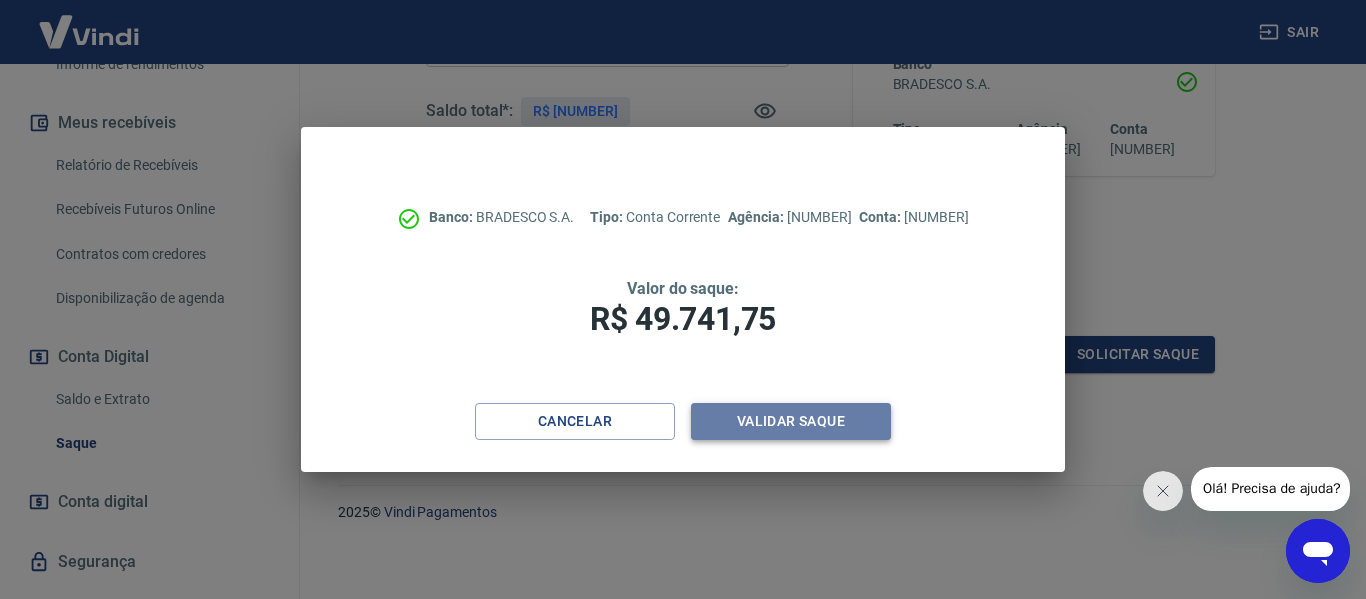 click on "Validar saque" at bounding box center (791, 421) 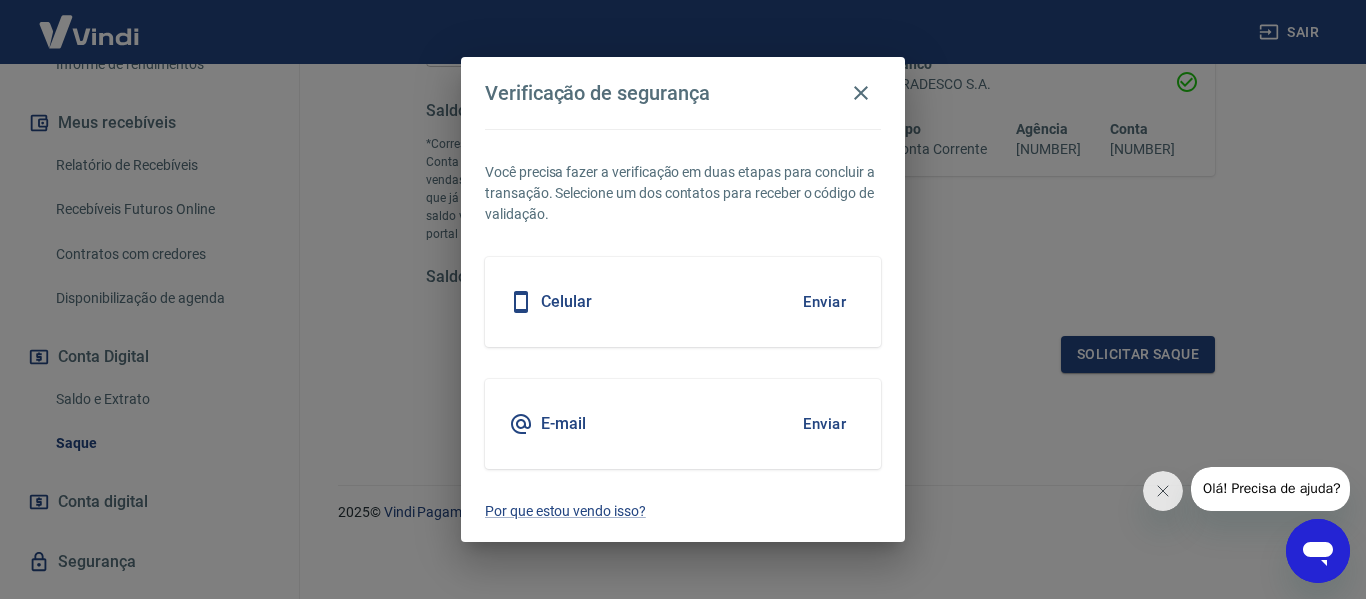 click on "Enviar" at bounding box center (824, 302) 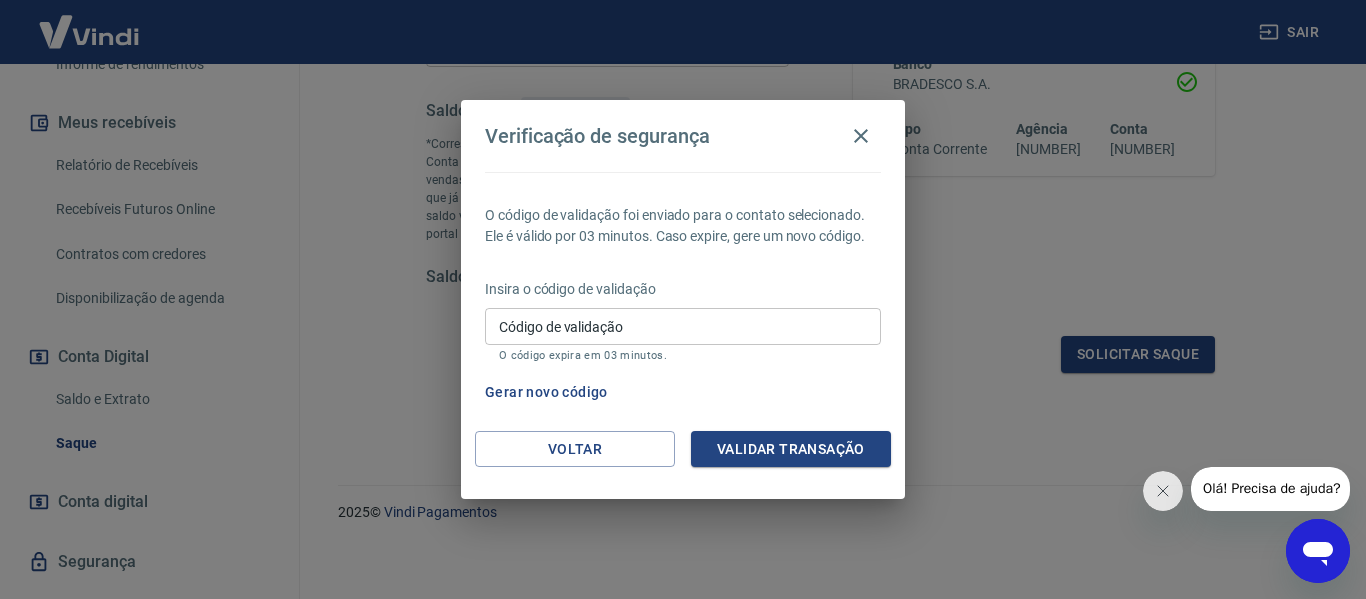 click on "Código de validação" at bounding box center (683, 326) 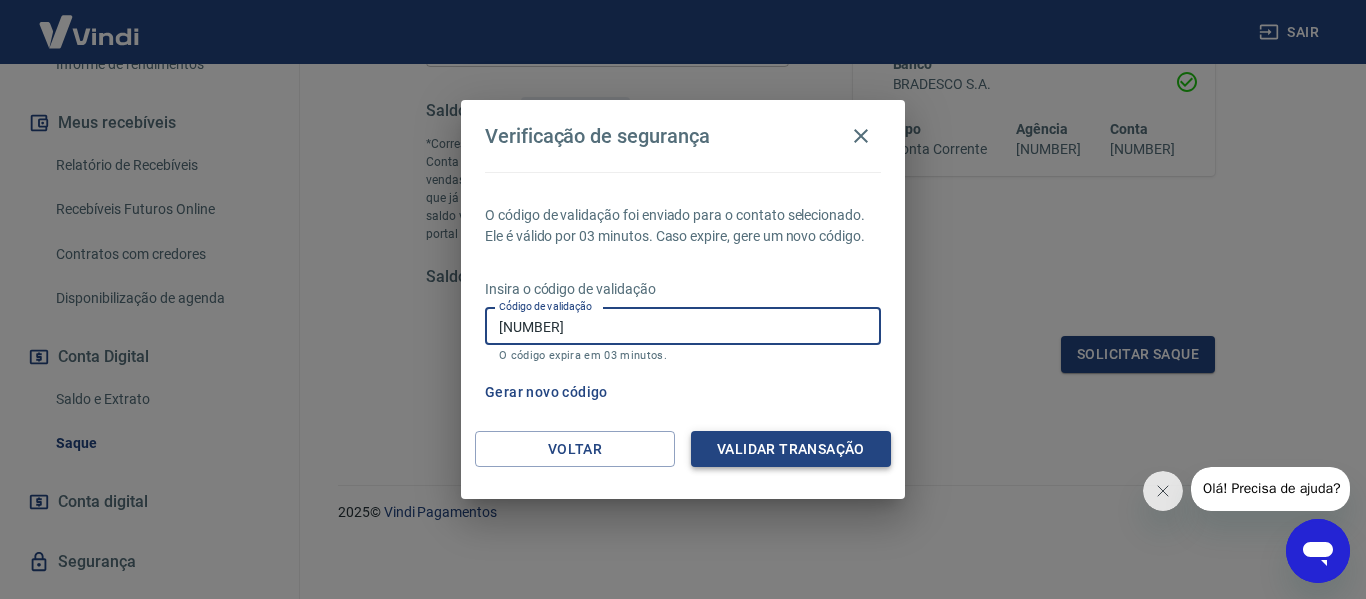 type on "[NUMBER]" 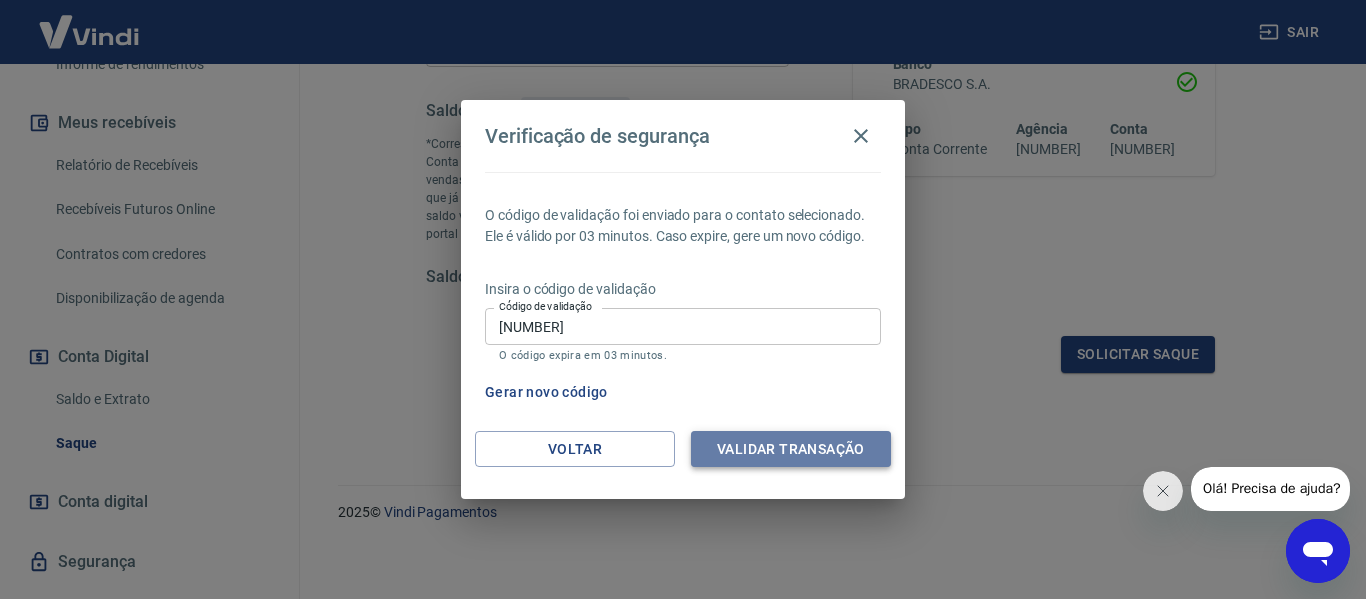 click on "Validar transação" at bounding box center [791, 449] 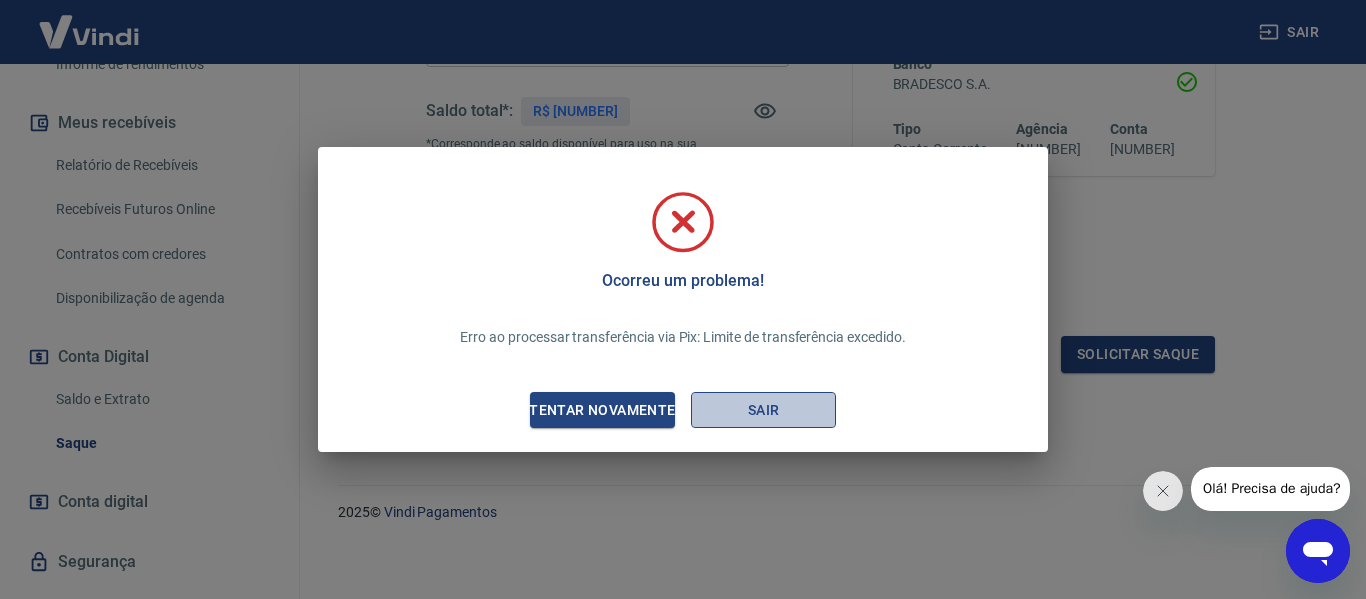 click on "Sair" at bounding box center [763, 410] 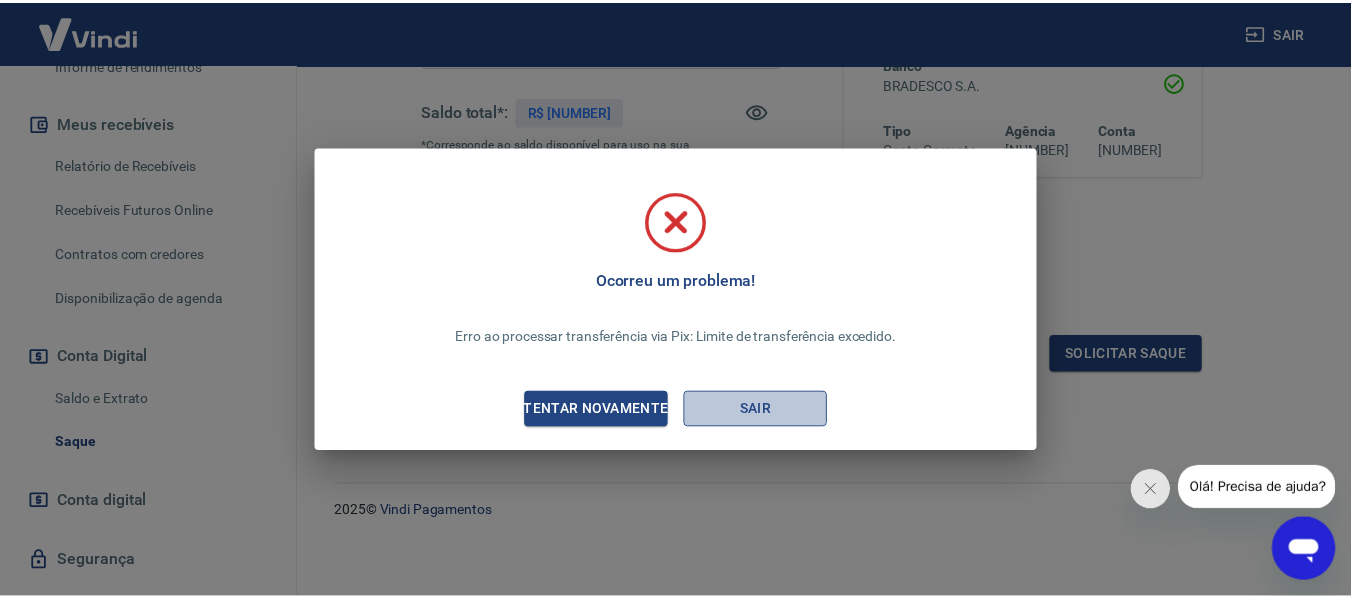 scroll, scrollTop: 0, scrollLeft: 0, axis: both 